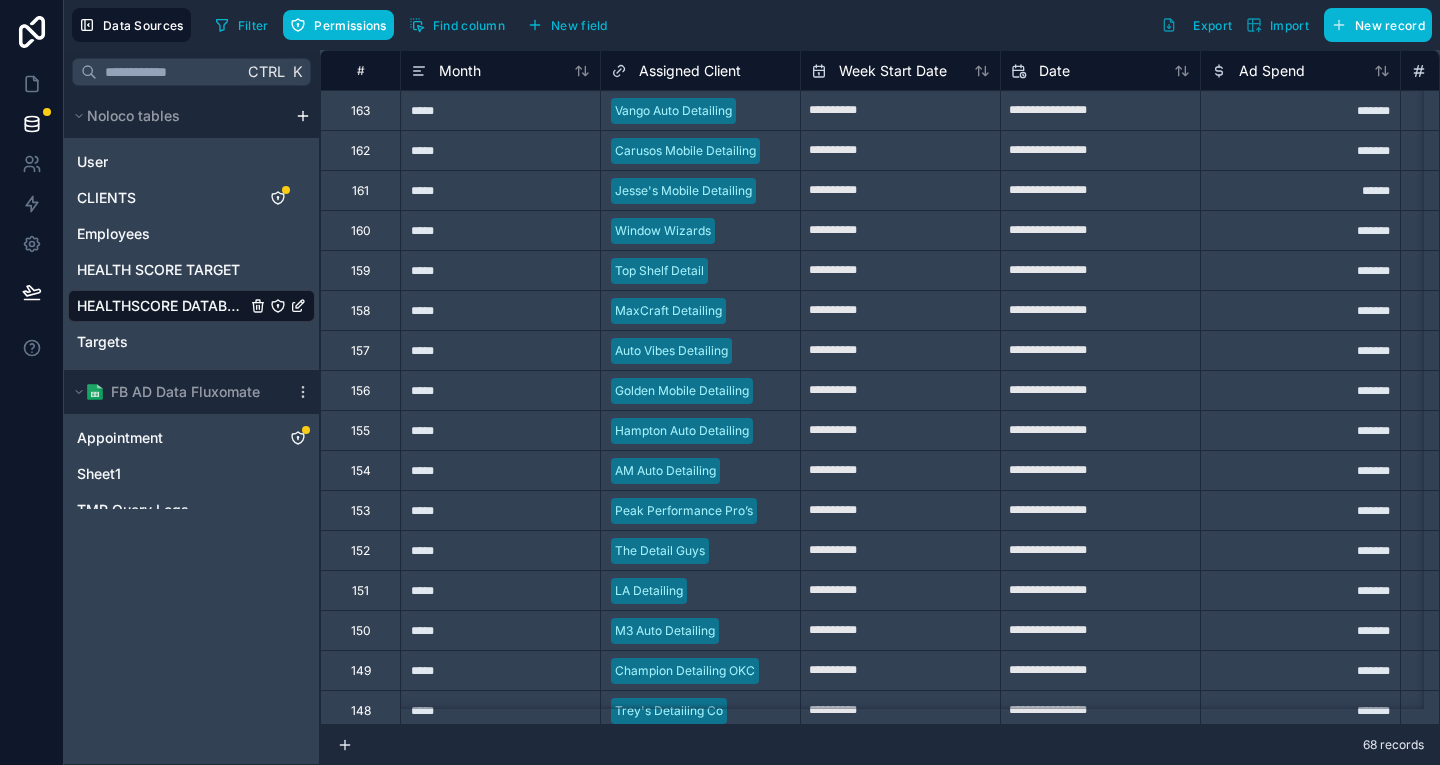 scroll, scrollTop: 0, scrollLeft: 0, axis: both 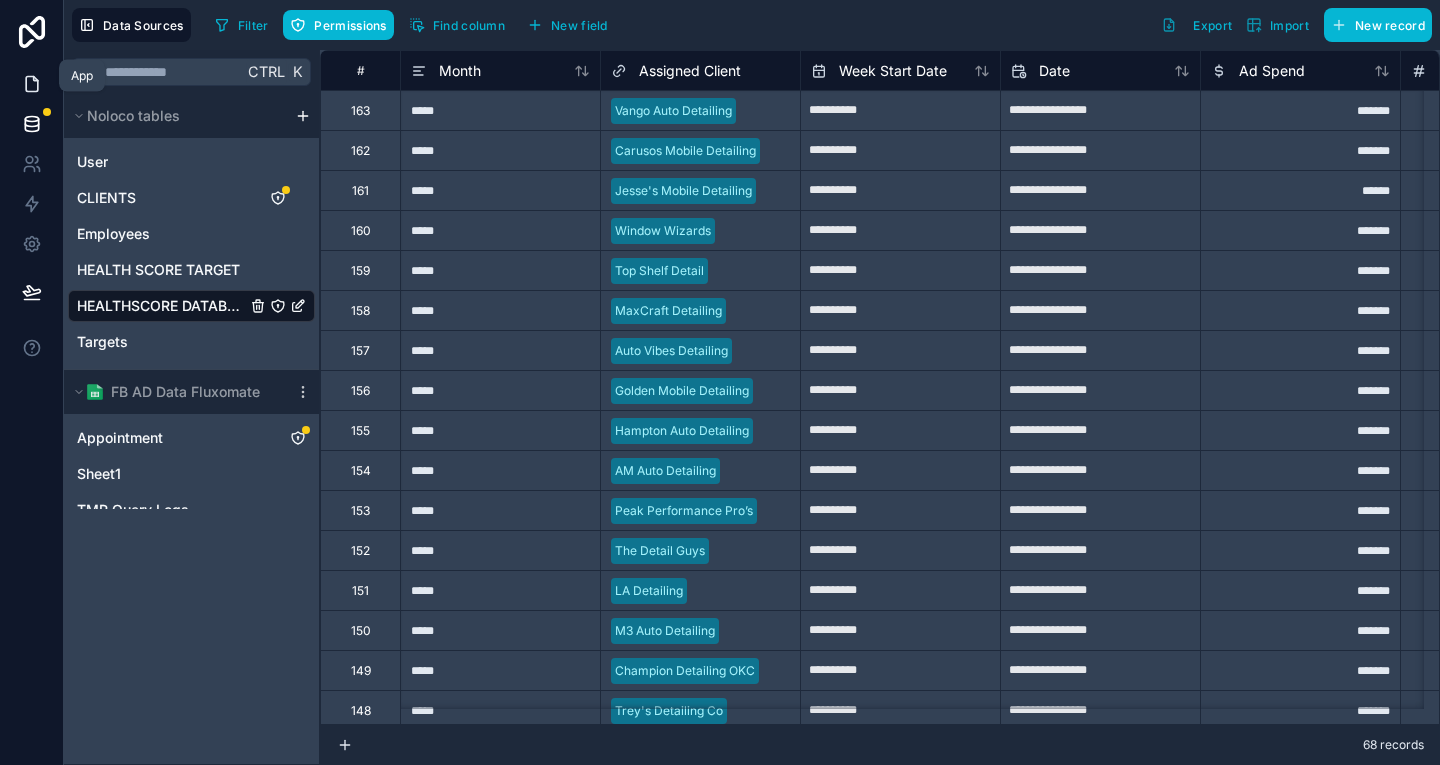 click at bounding box center (31, 84) 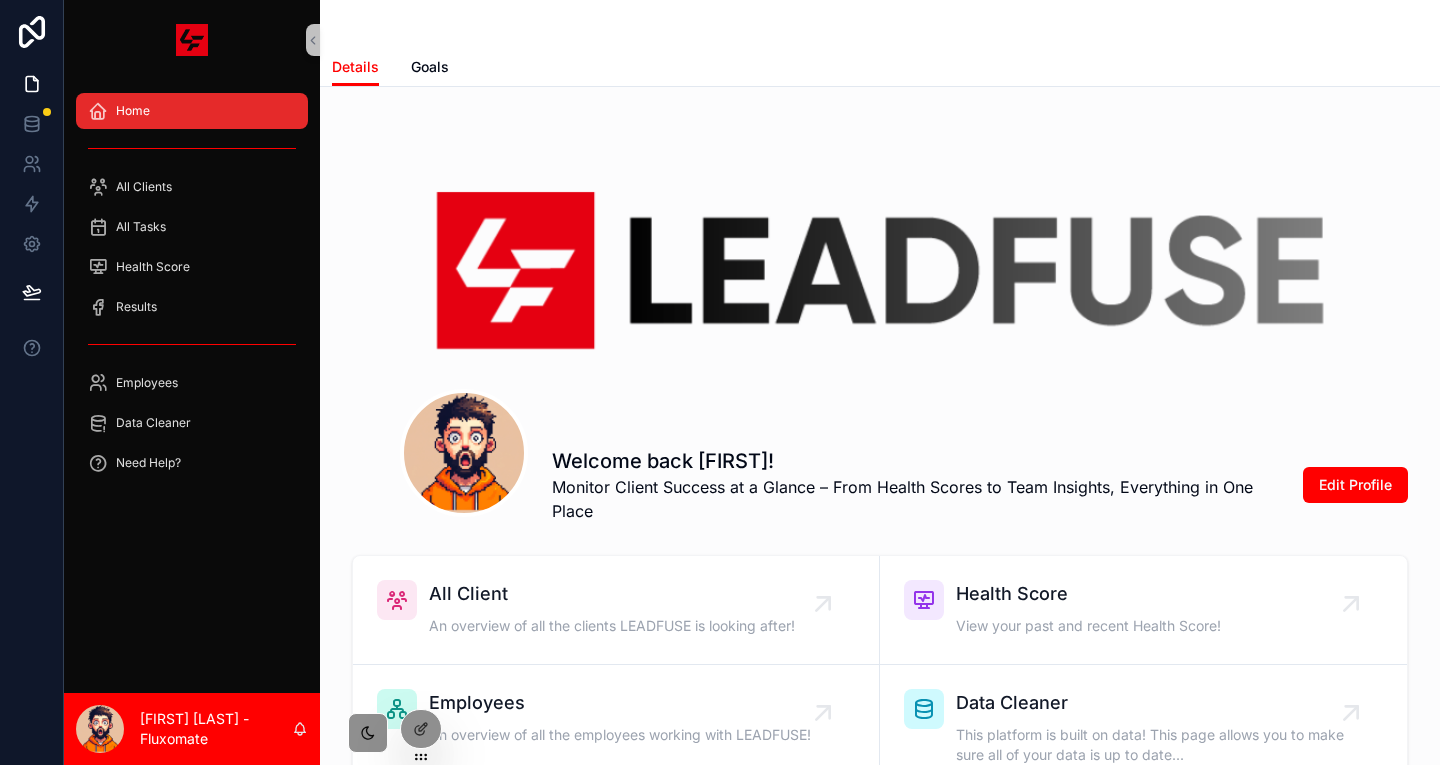 click on "All Tasks" at bounding box center [192, 227] 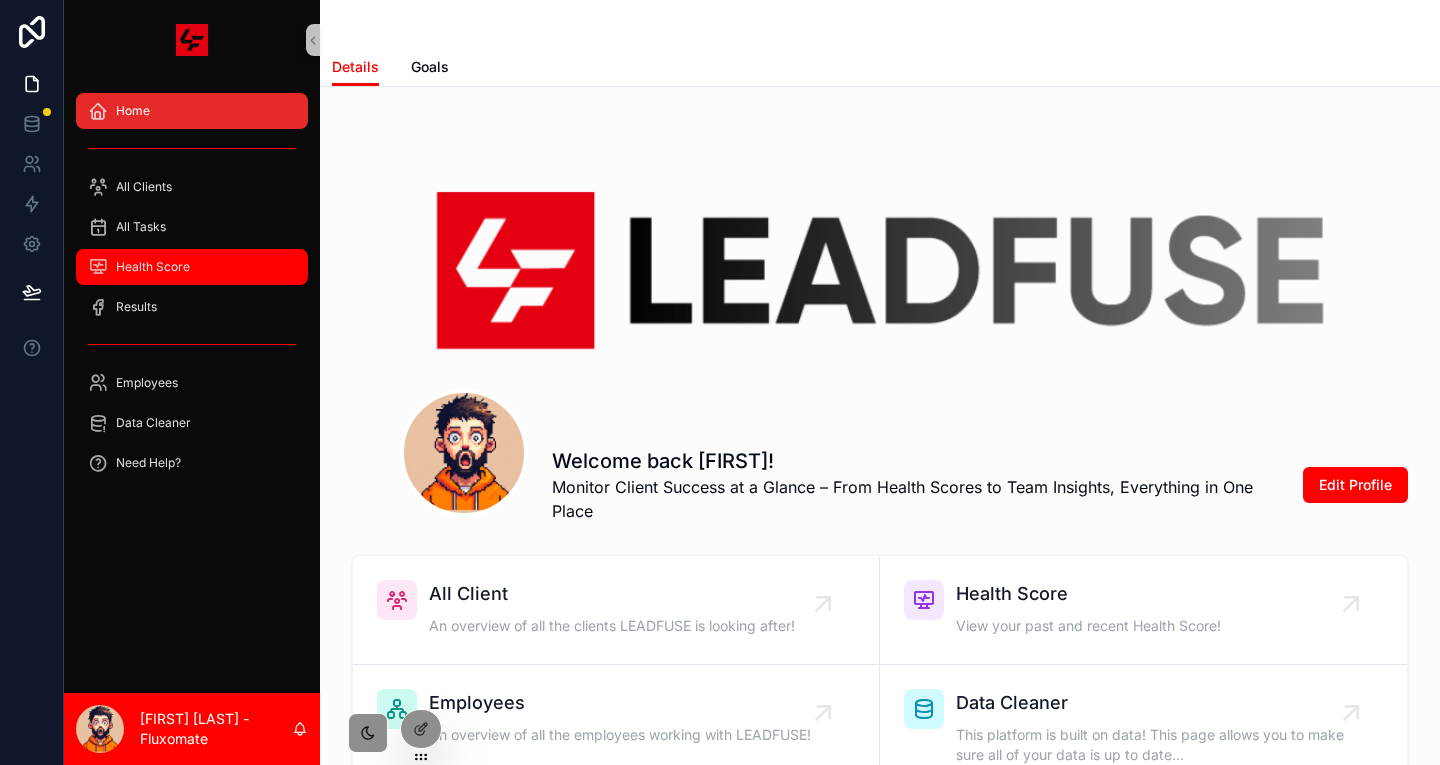 click on "Health Score" at bounding box center [192, 267] 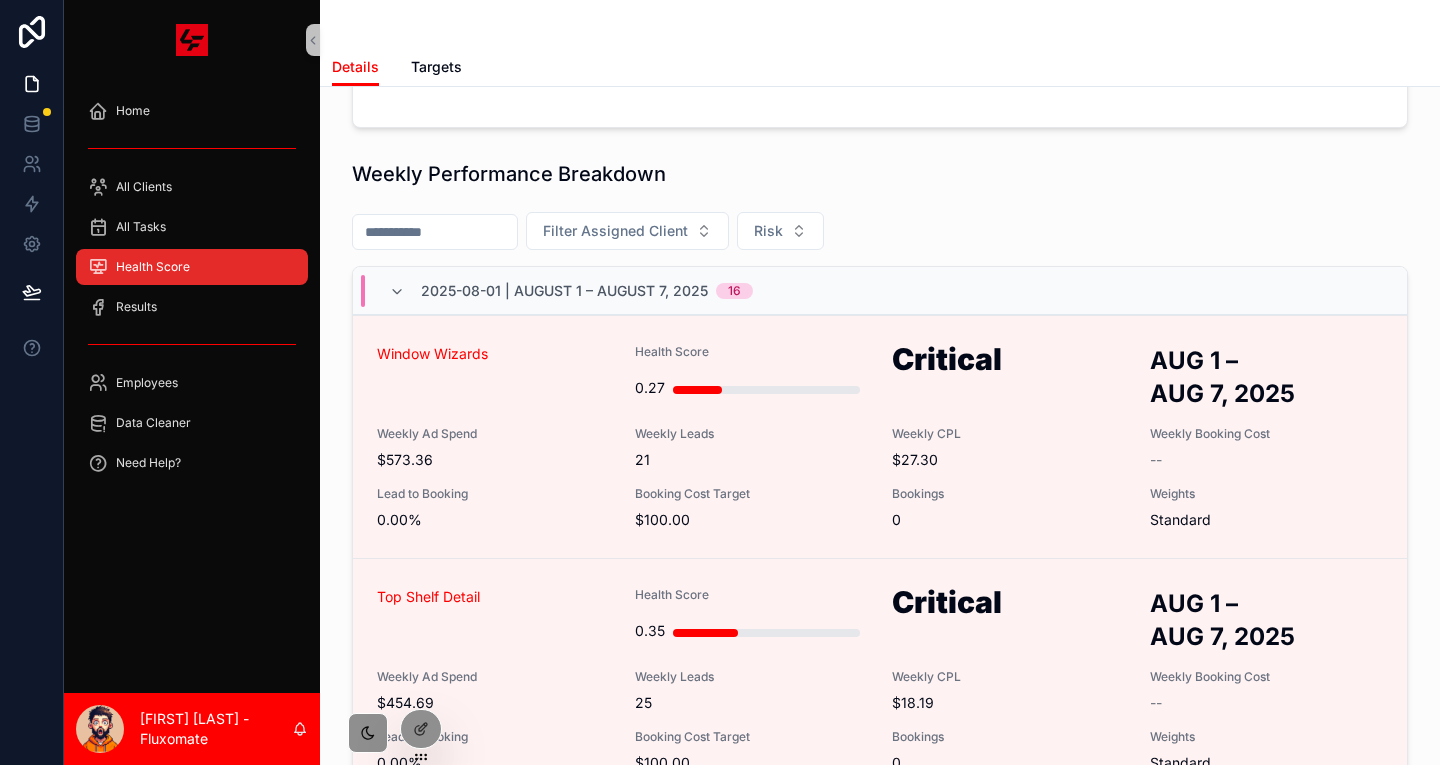 scroll, scrollTop: 683, scrollLeft: 0, axis: vertical 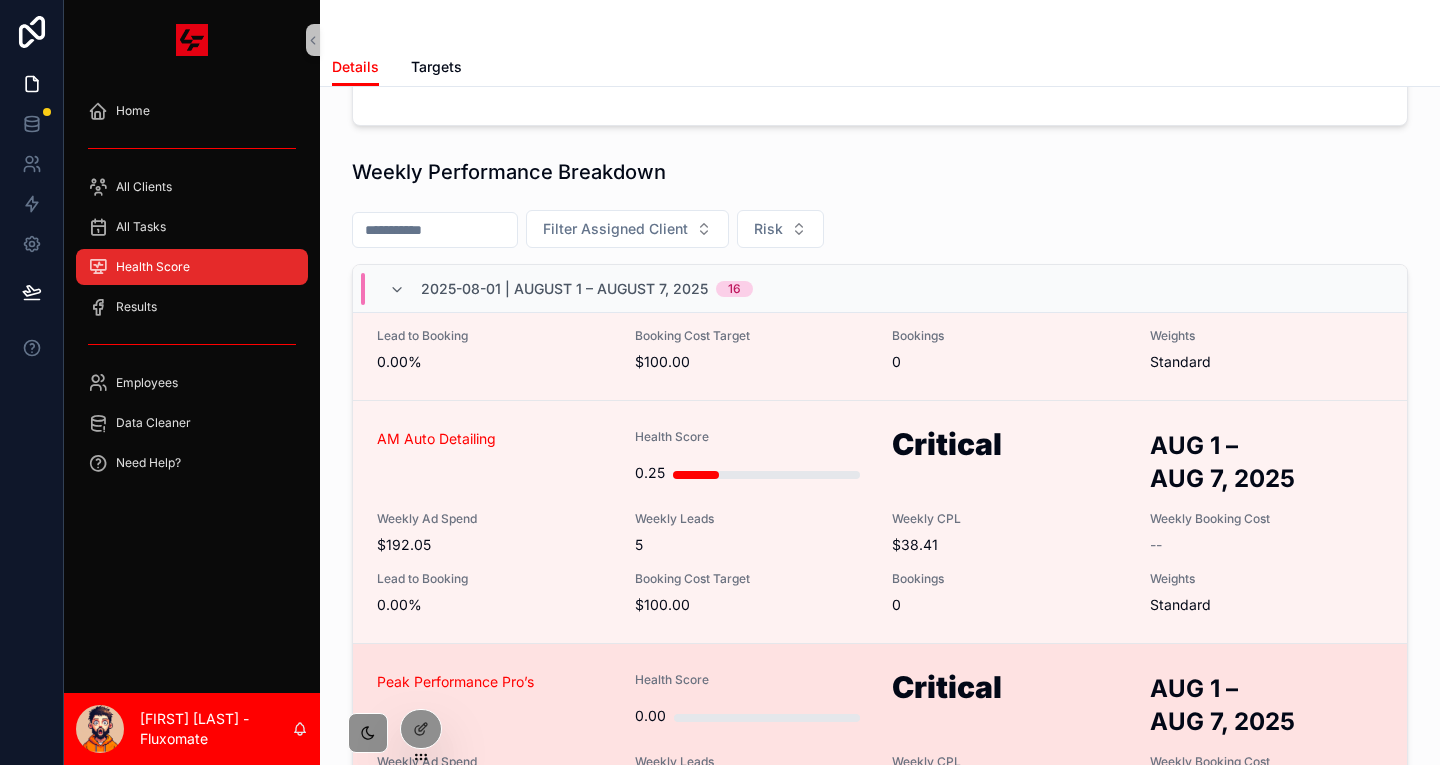 click on "Lead to Booking" at bounding box center (494, 822) 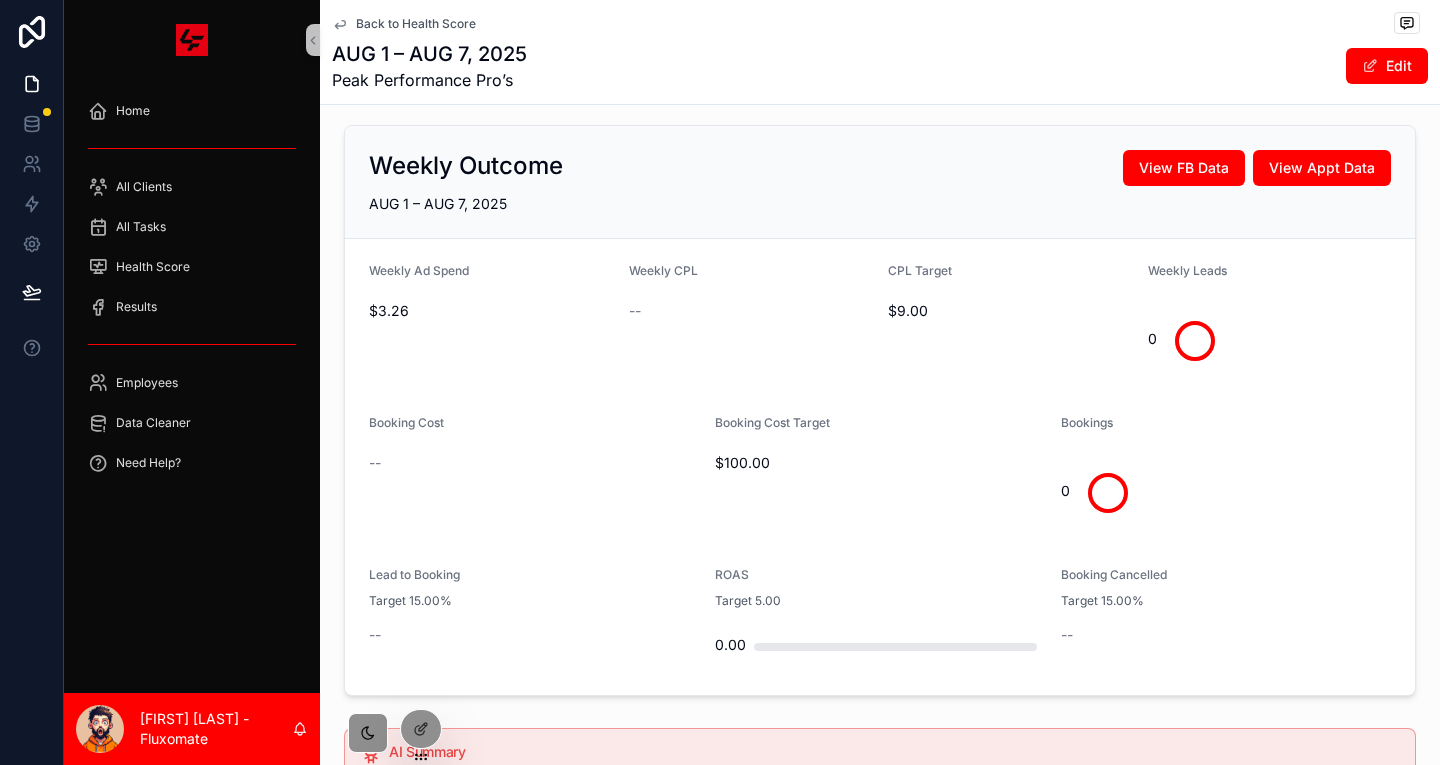 scroll, scrollTop: 155, scrollLeft: 0, axis: vertical 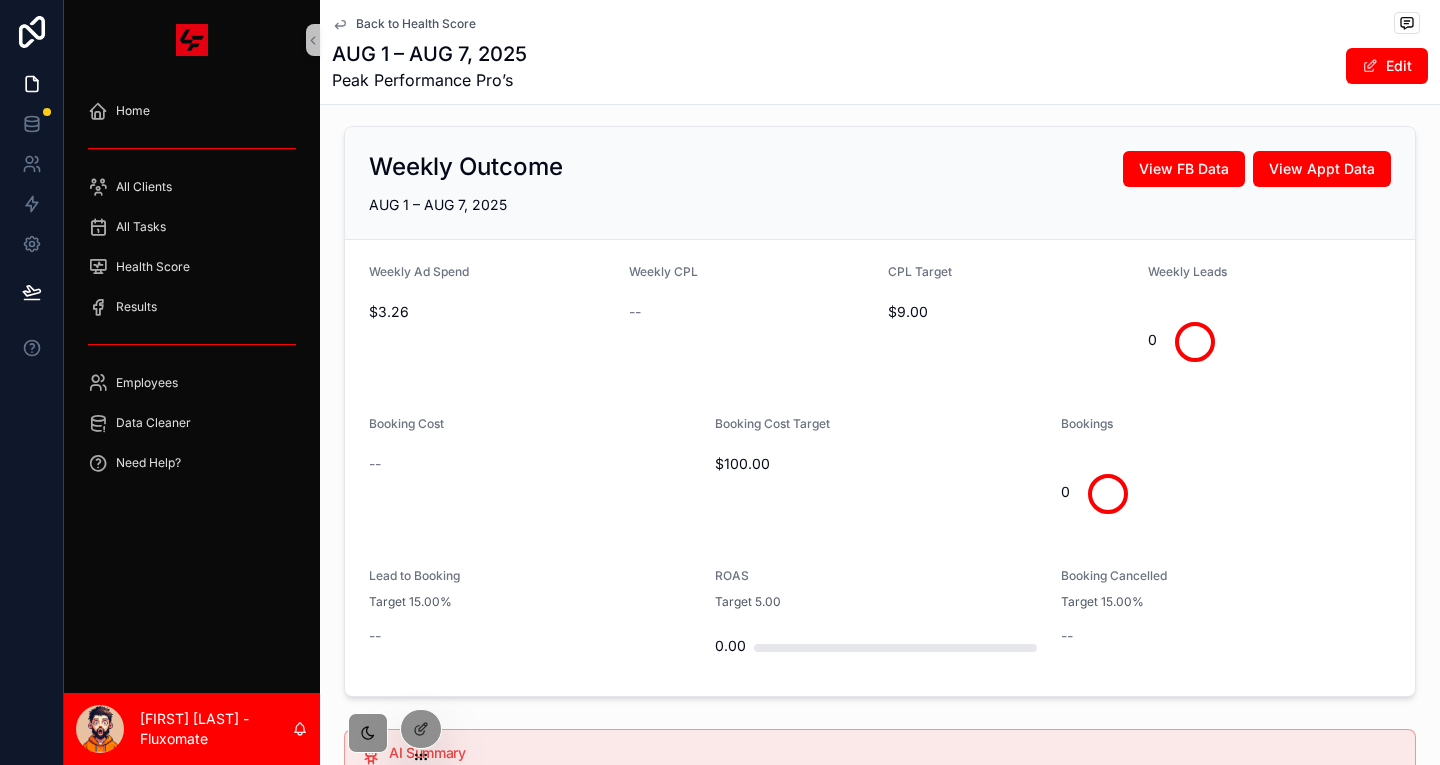 click on "Back to Health Score" at bounding box center [416, 24] 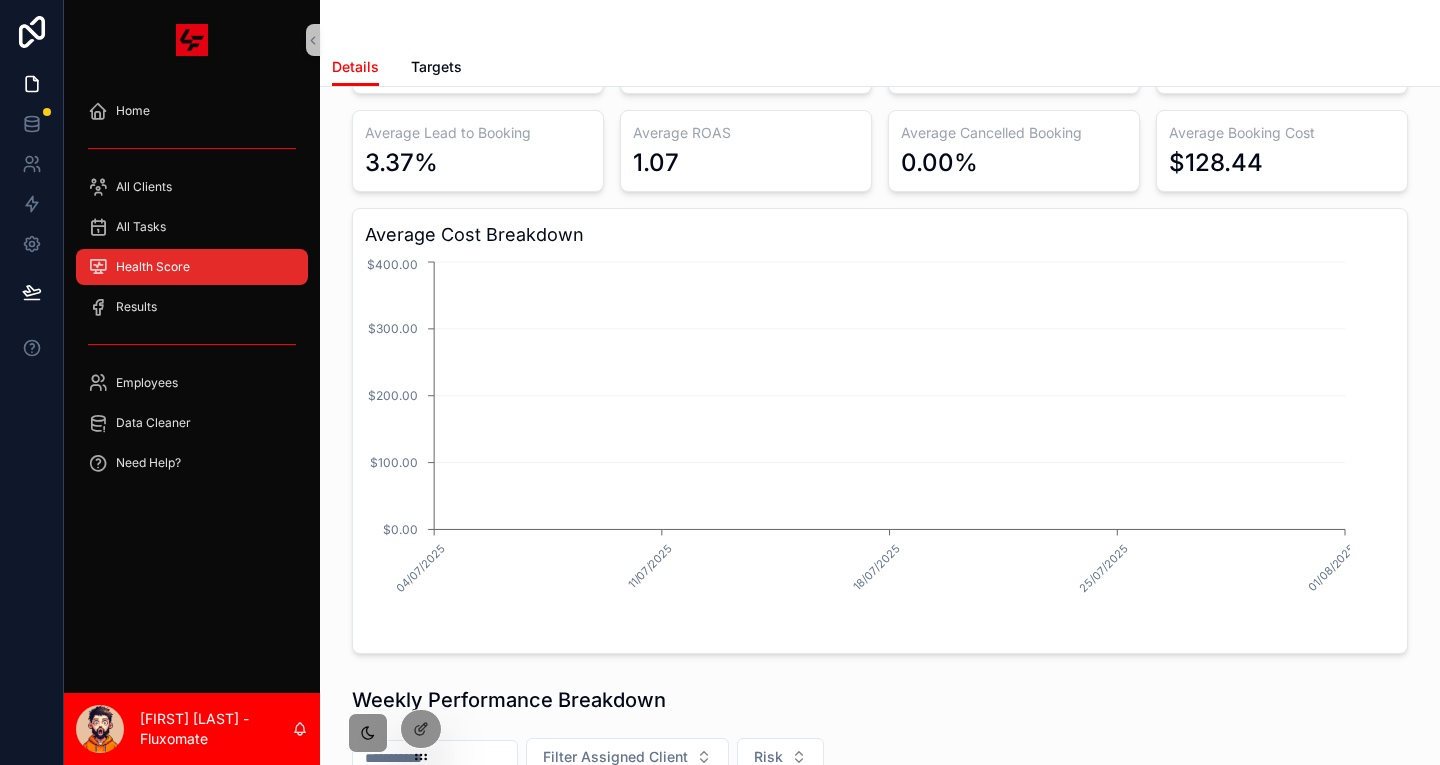 click at bounding box center [880, 24] 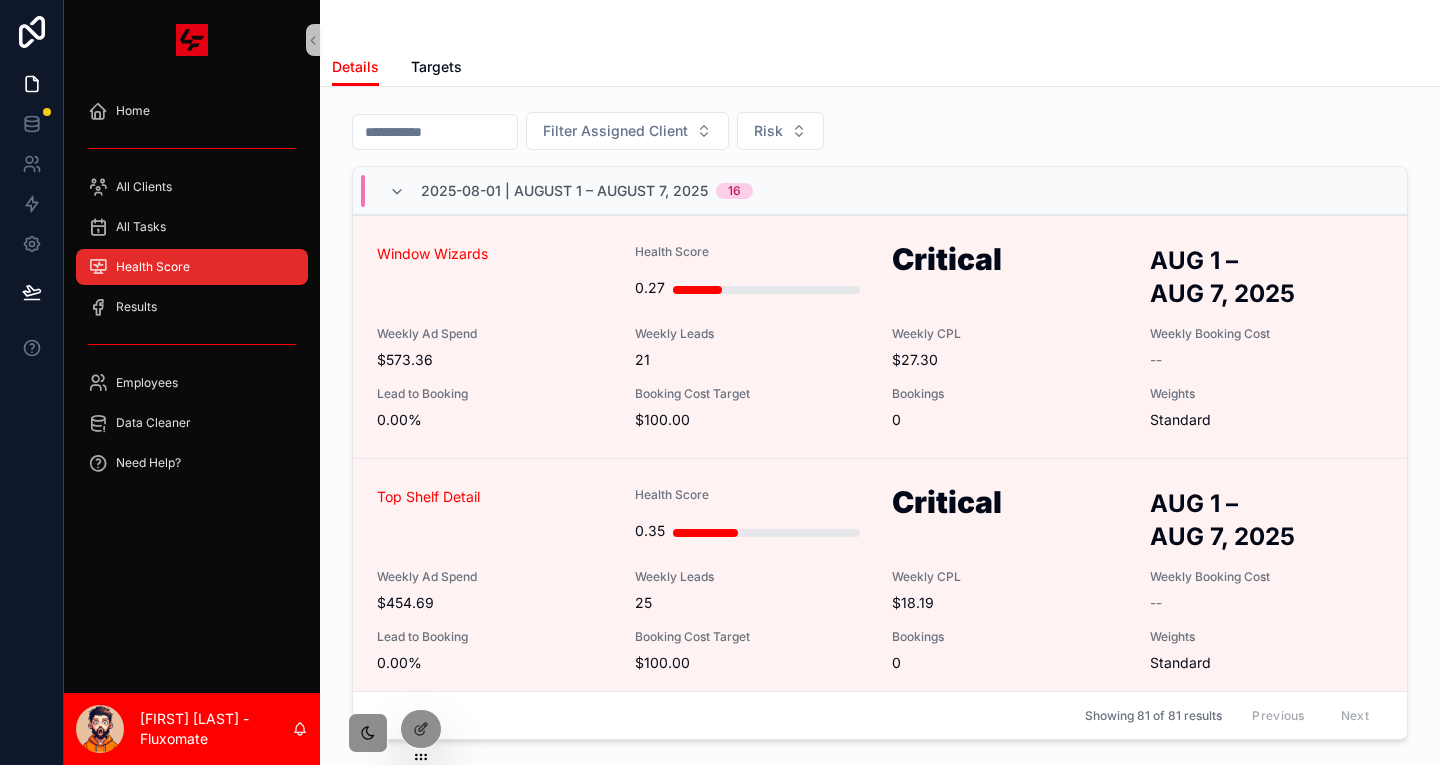 scroll, scrollTop: 786, scrollLeft: 0, axis: vertical 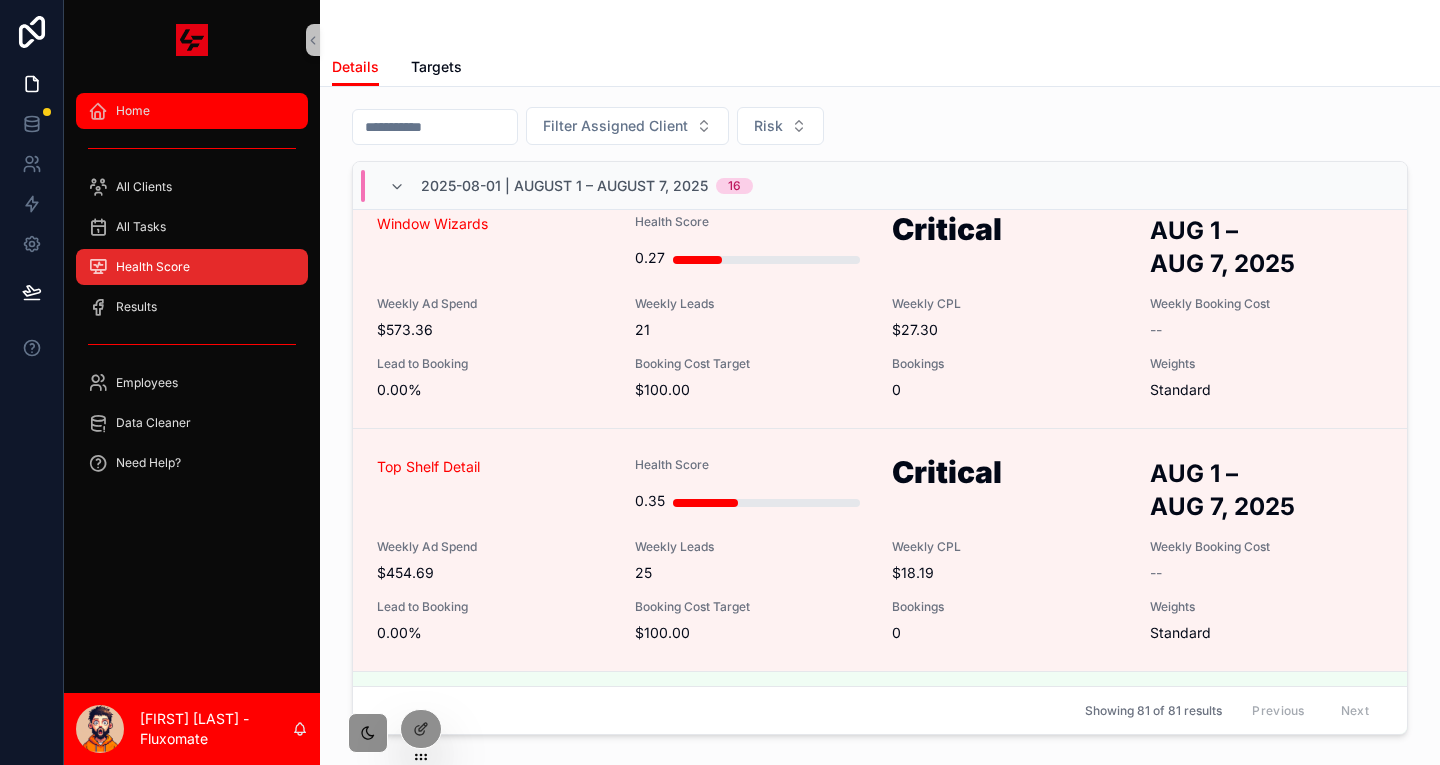 click on "Home" at bounding box center (192, 111) 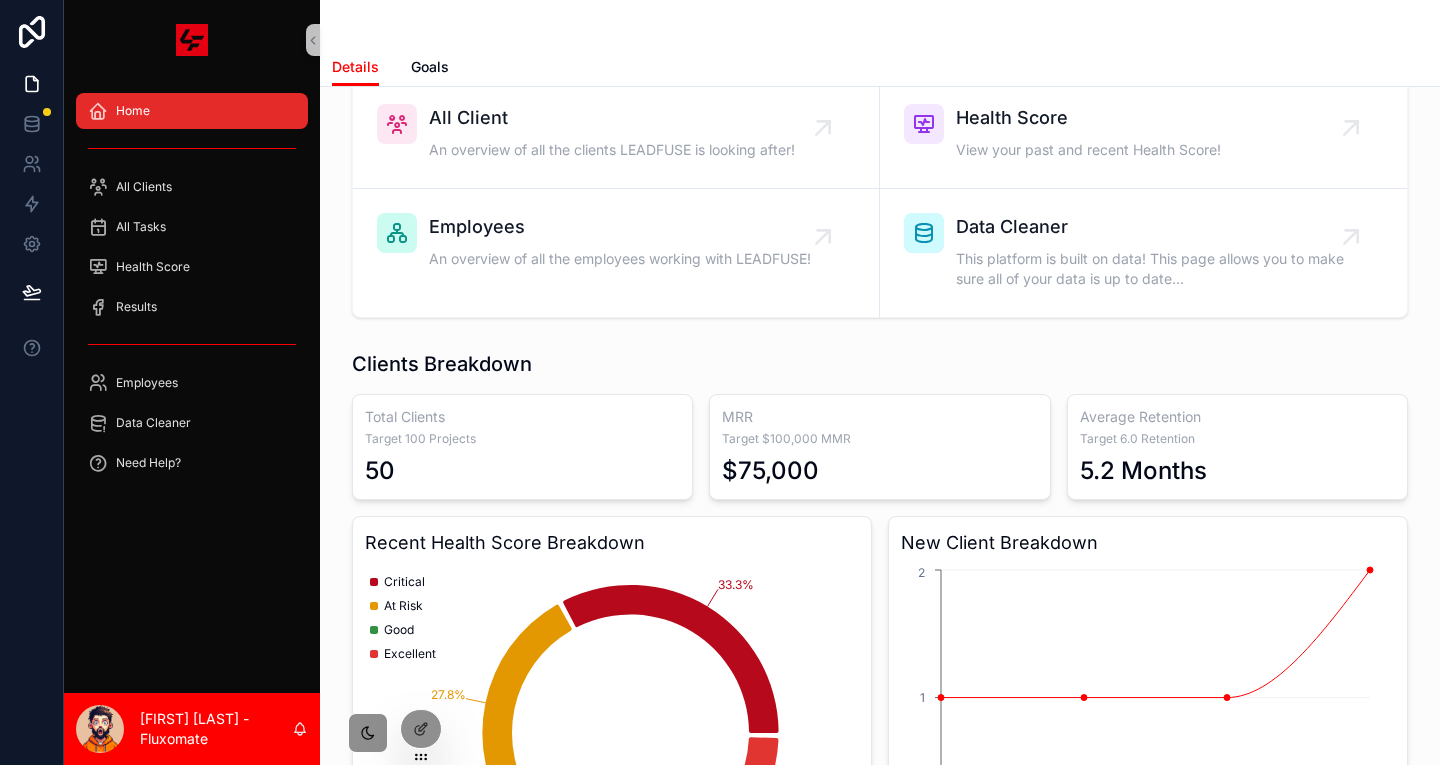 scroll, scrollTop: 631, scrollLeft: 0, axis: vertical 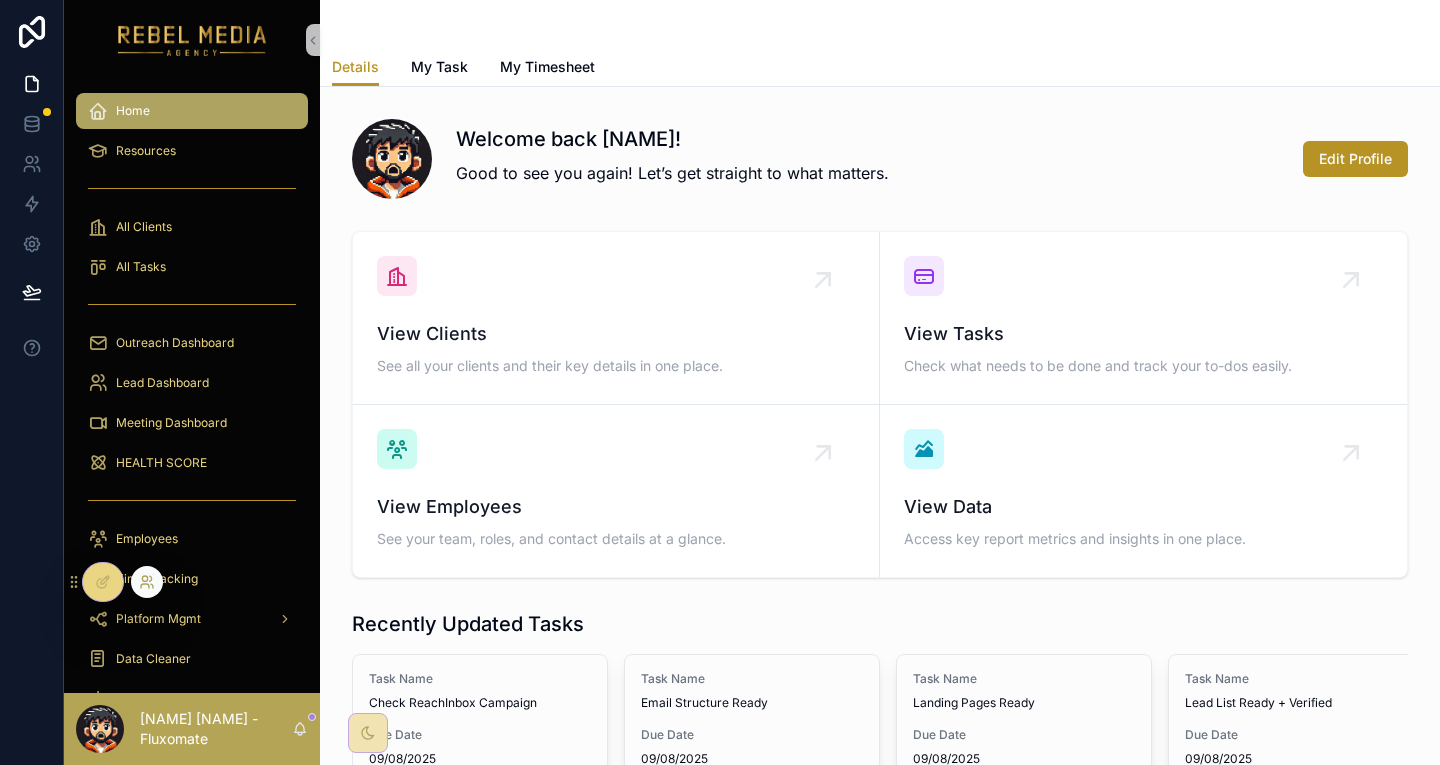 click 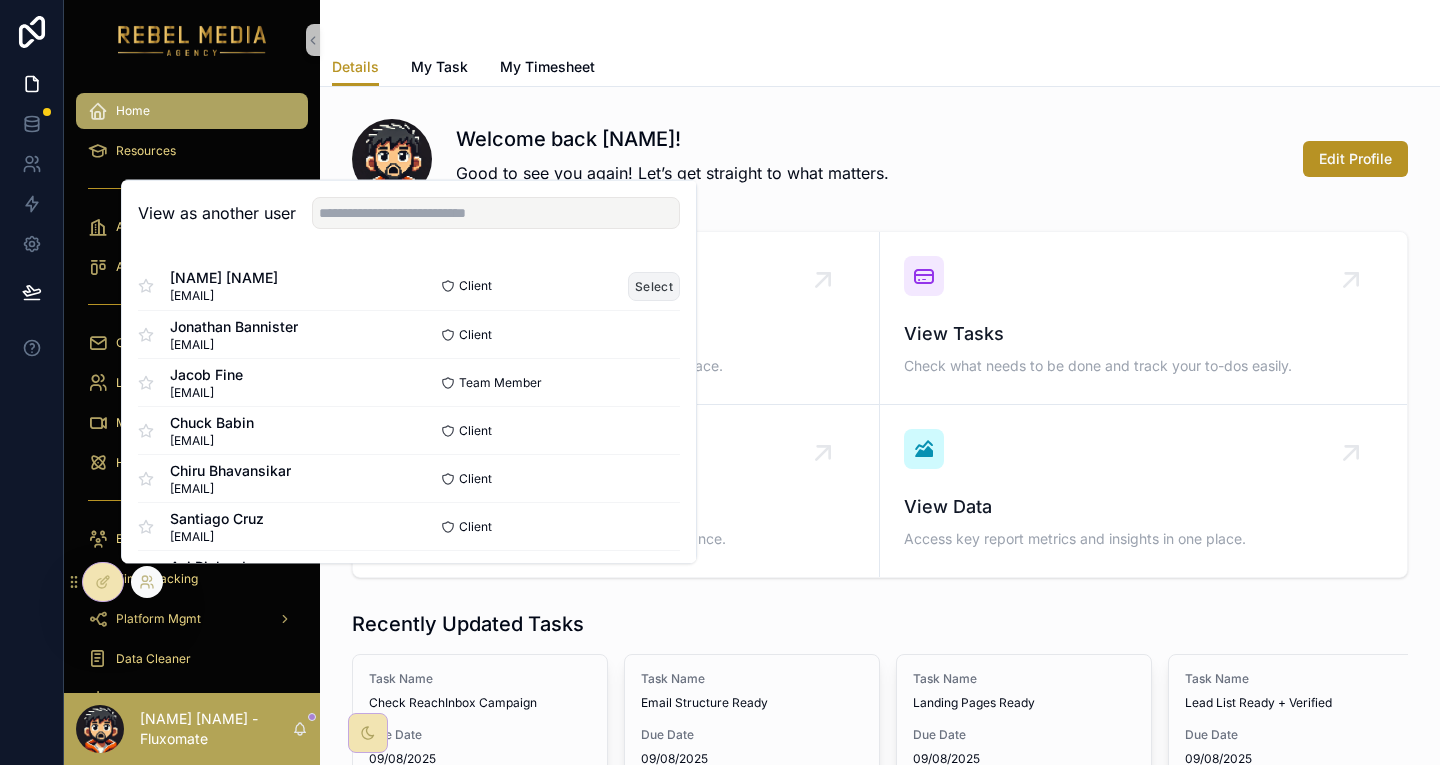 click on "Select" at bounding box center [654, 285] 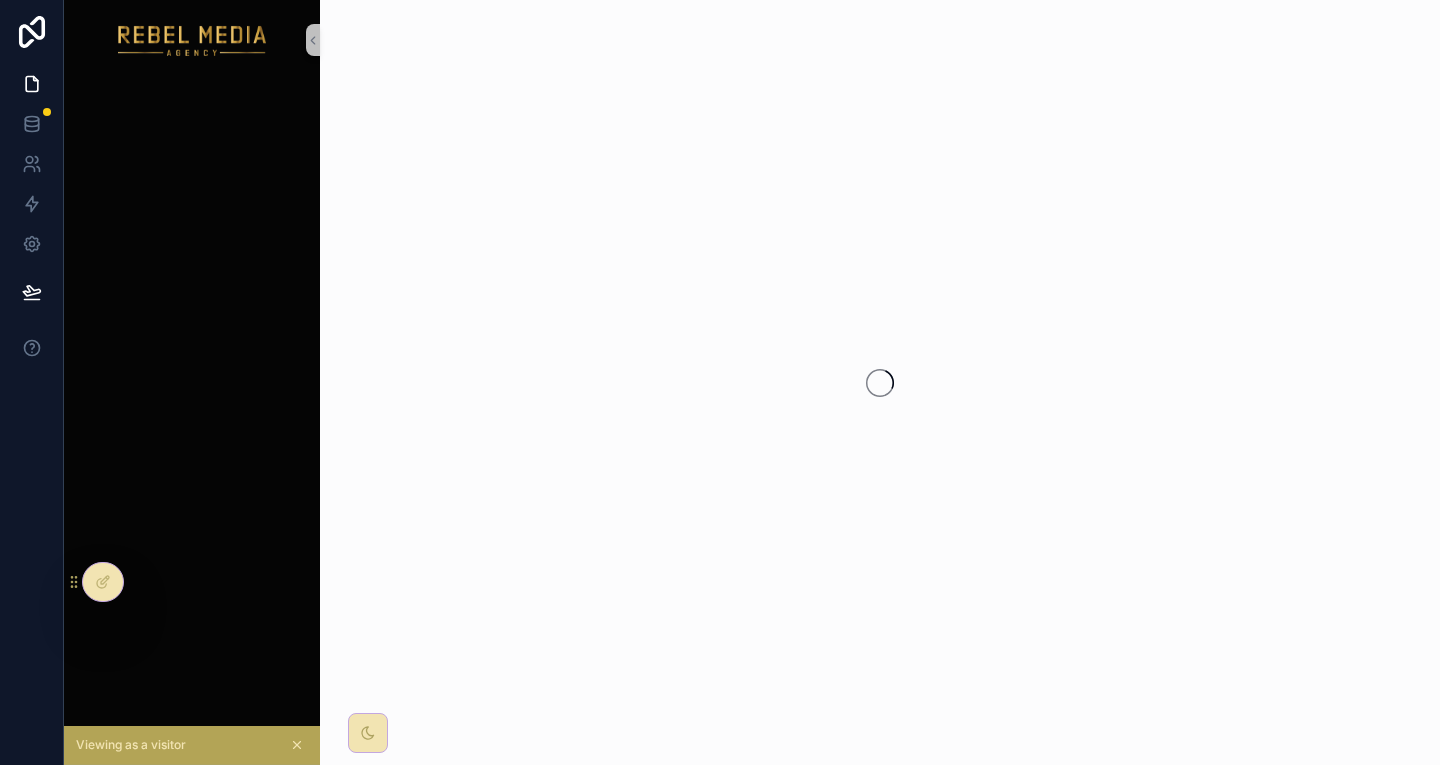 scroll, scrollTop: 0, scrollLeft: 0, axis: both 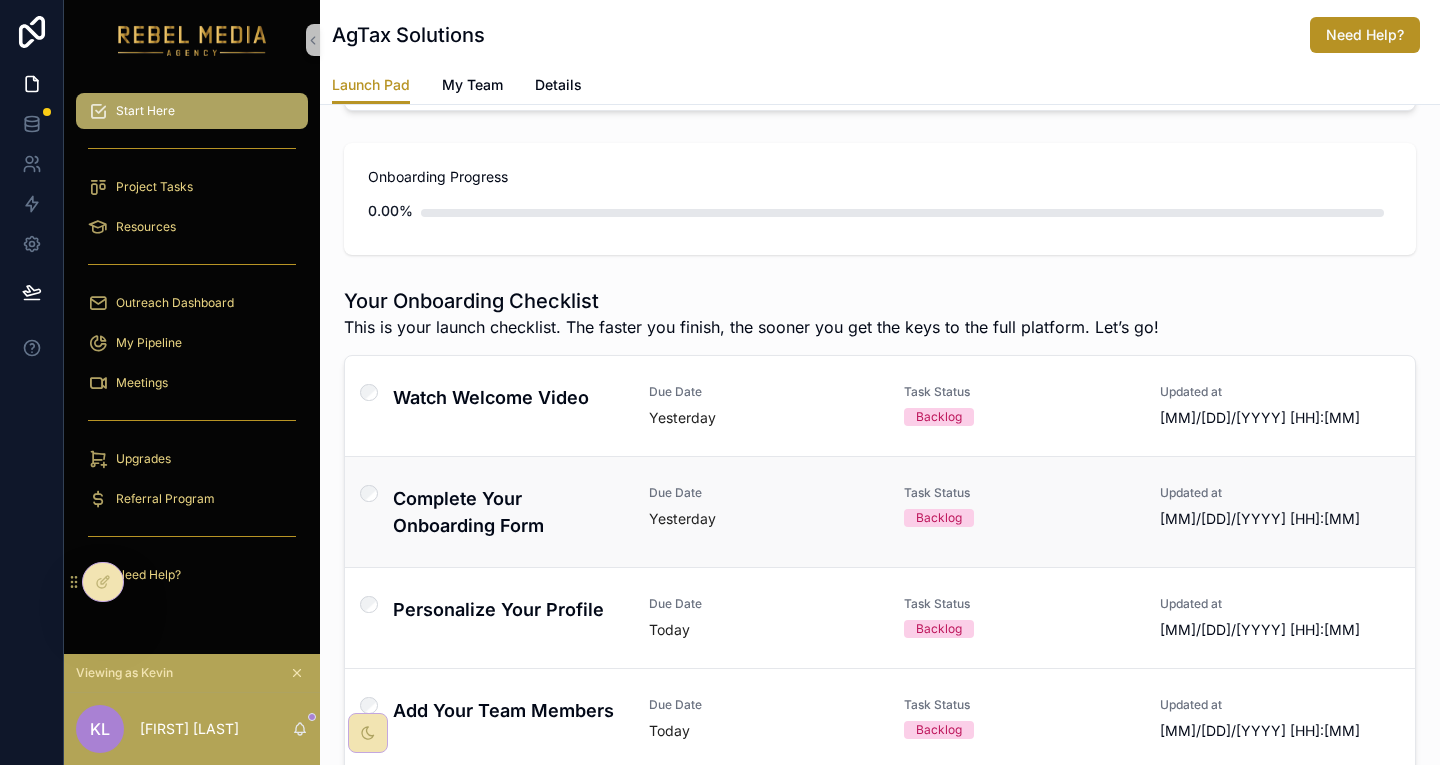 click on "Complete Your Onboarding Form" at bounding box center [509, 512] 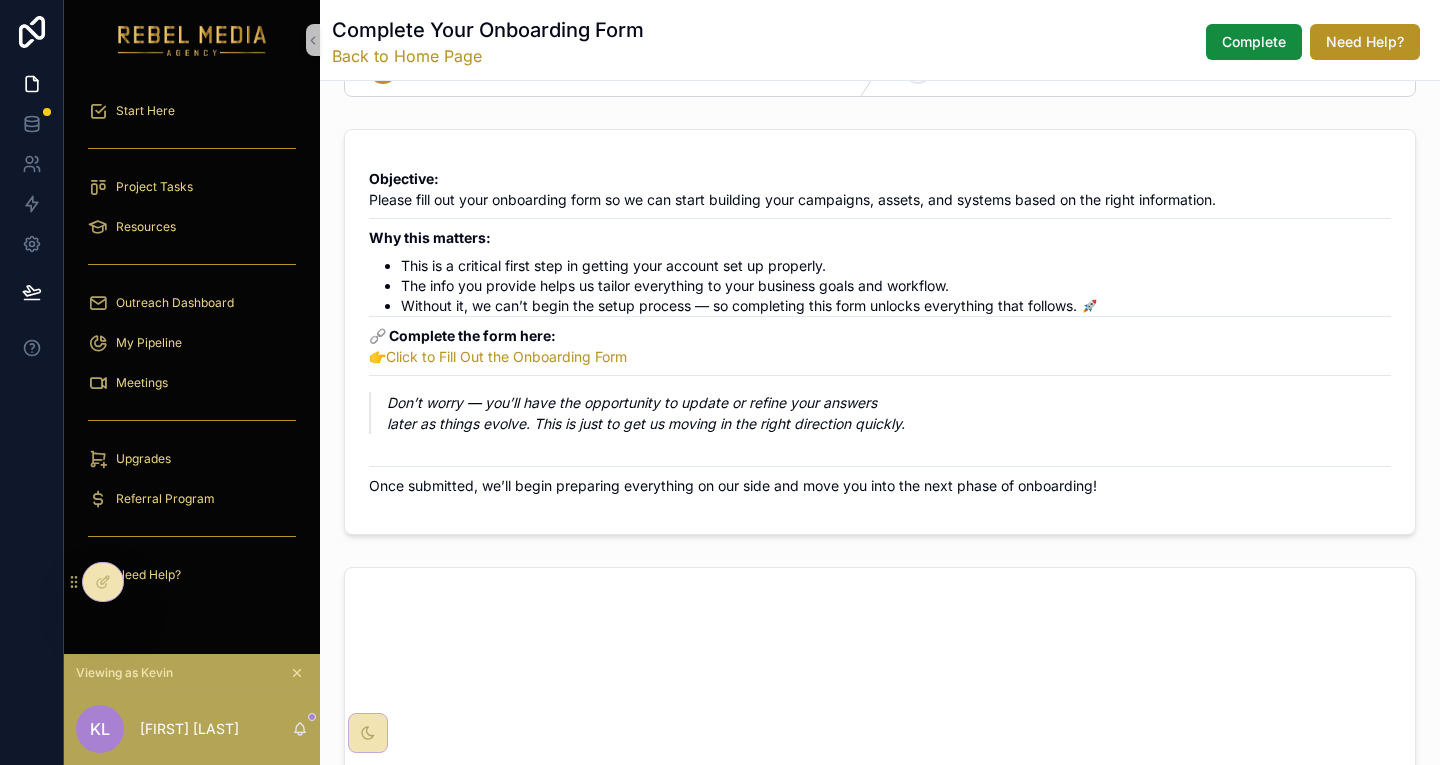 scroll, scrollTop: 71, scrollLeft: 0, axis: vertical 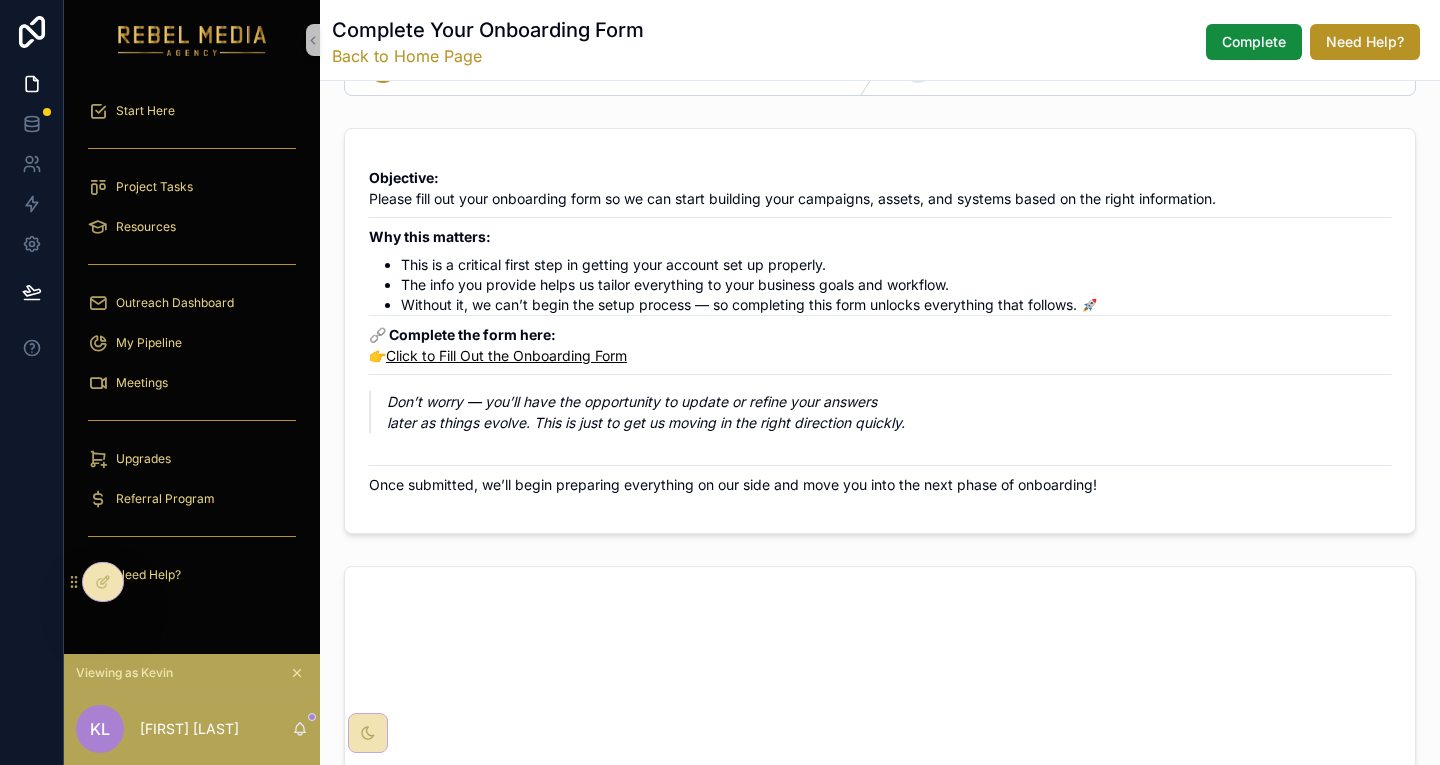 click on "Click to Fill Out the Onboarding Form" at bounding box center [506, 355] 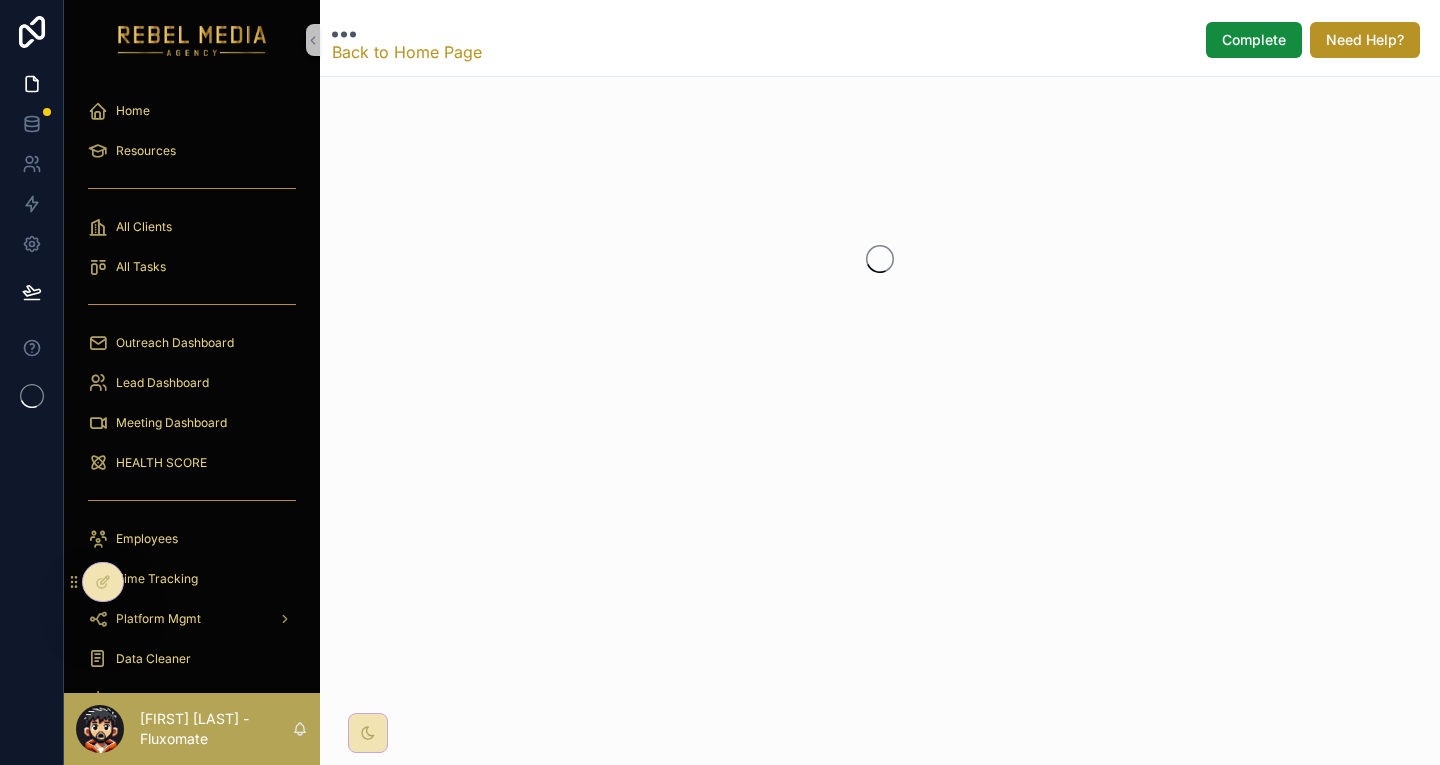 scroll, scrollTop: 0, scrollLeft: 0, axis: both 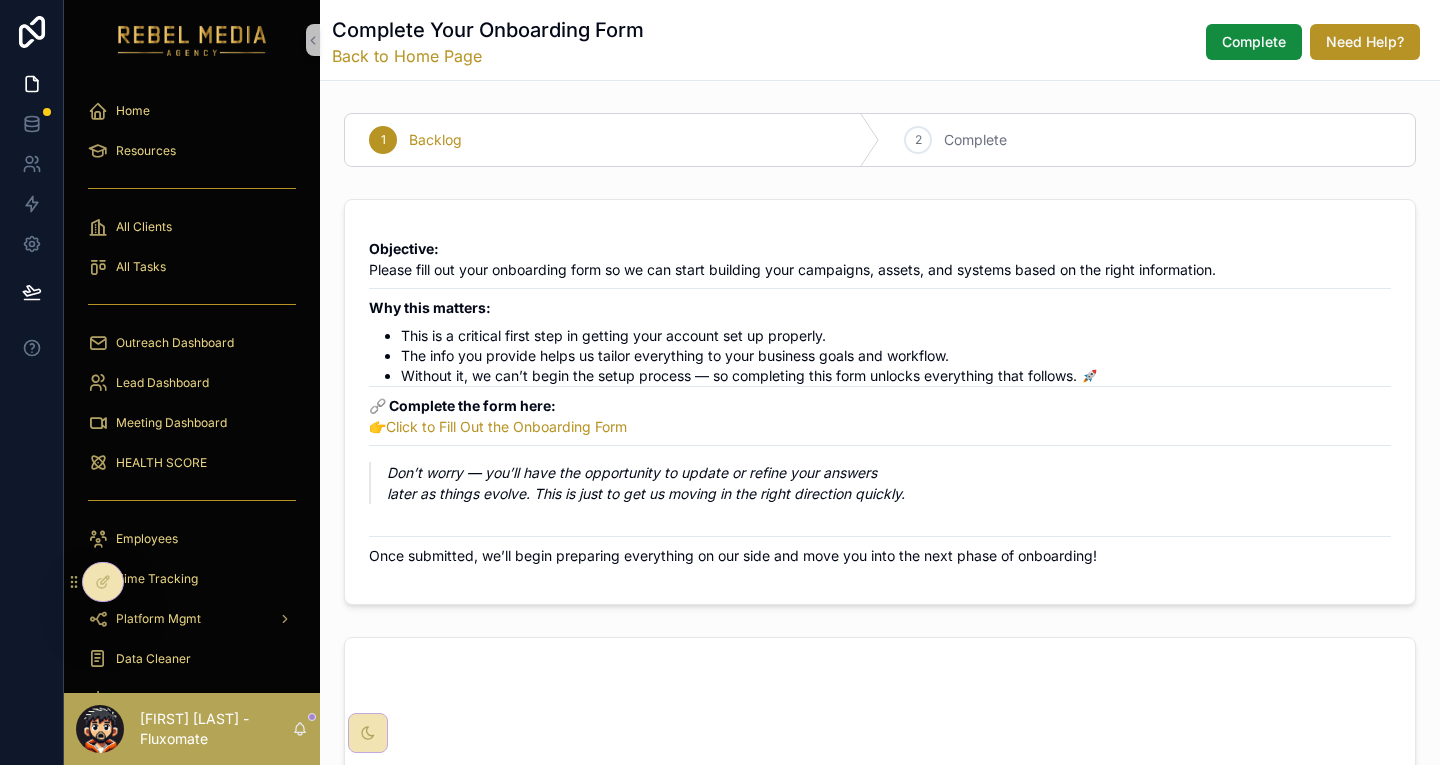 click on "1 Backlog 2 Complete Objective: Please fill out your onboarding form so we can start building your campaigns, assets, and systems based on the right information. Why this matters: This is a critical first step in getting your account set up properly. The info you provide helps us tailor everything to your business goals and workflow. Without it, we can’t begin the setup process — so completing this form unlocks everything that follows. 🚀 🔗 Complete the form here: 👉  Click to Fill Out the Onboarding Form Don’t worry — you’ll have the opportunity to update or refine your answers later as things evolve. This is just to get us moving in the right direction quickly.
Once submitted, we’ll begin preparing everything on our side and move you into the next phase of onboarding!" at bounding box center [880, 758] 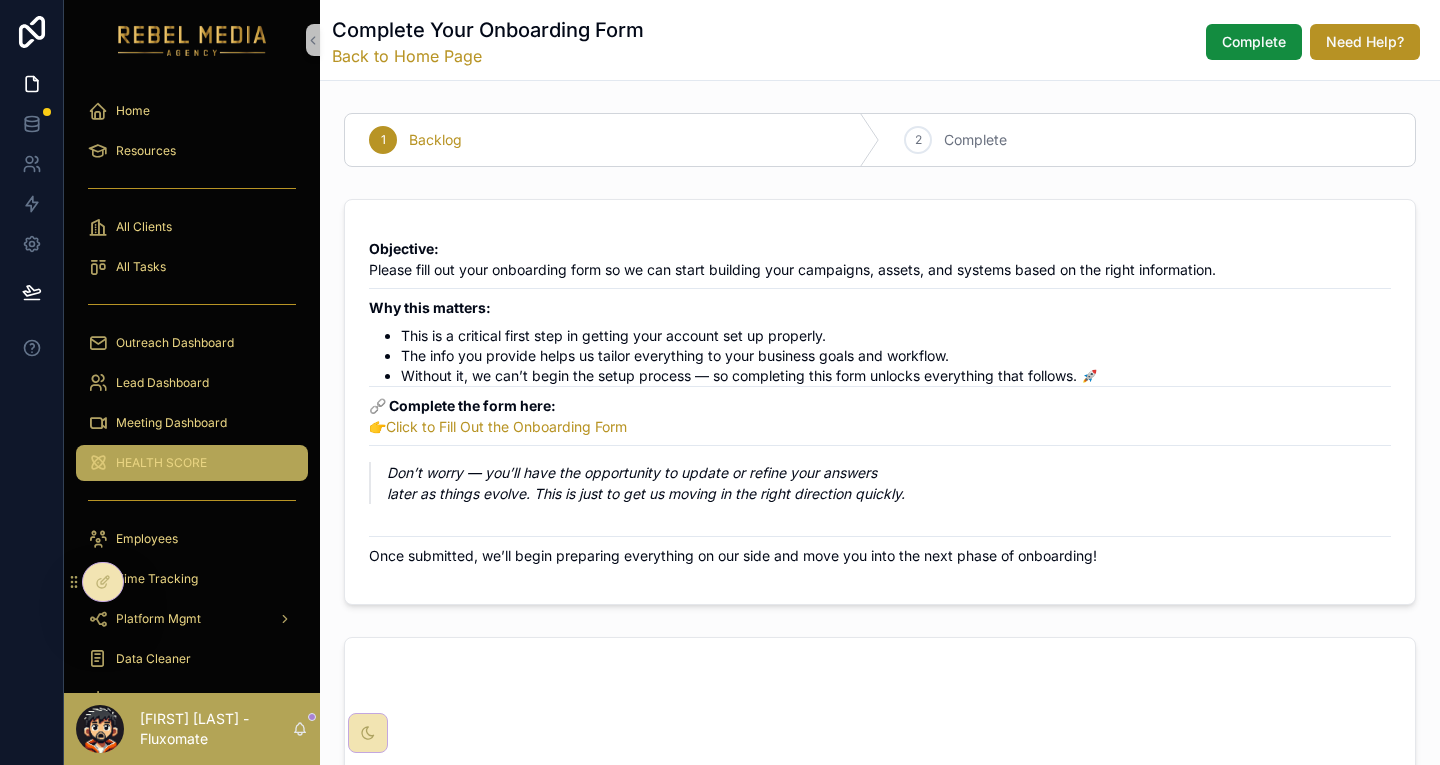 click on "HEALTH SCORE" at bounding box center (161, 463) 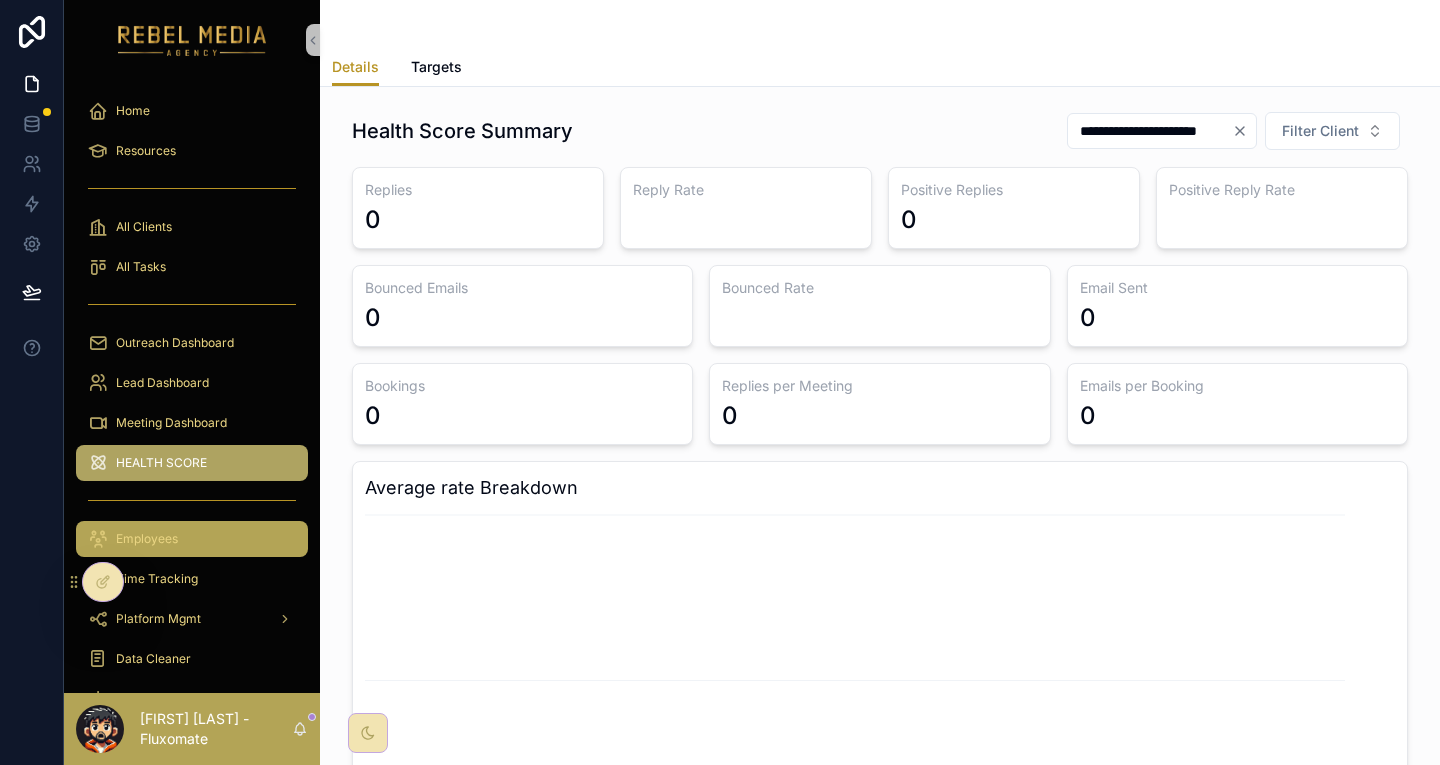 click on "Employees" at bounding box center (192, 539) 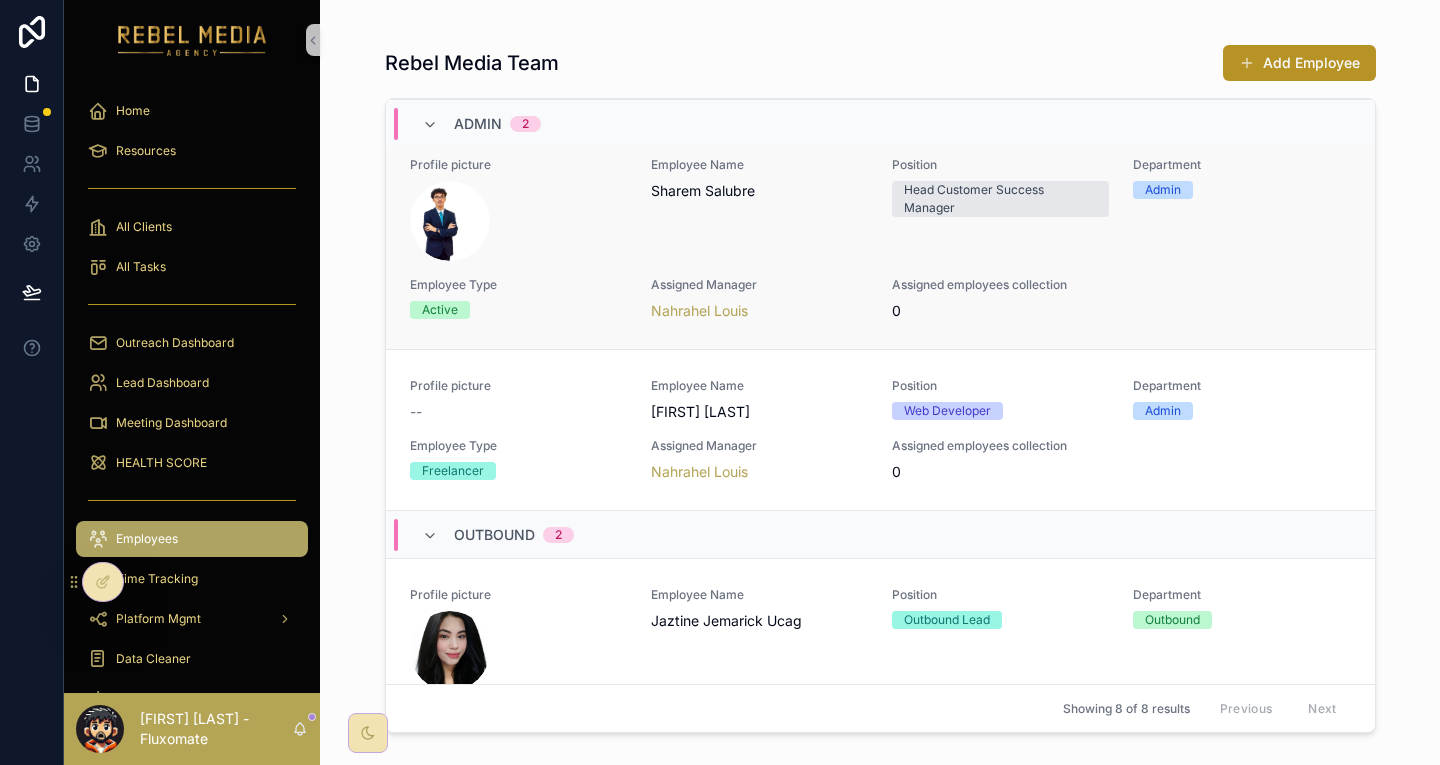 scroll, scrollTop: 875, scrollLeft: 0, axis: vertical 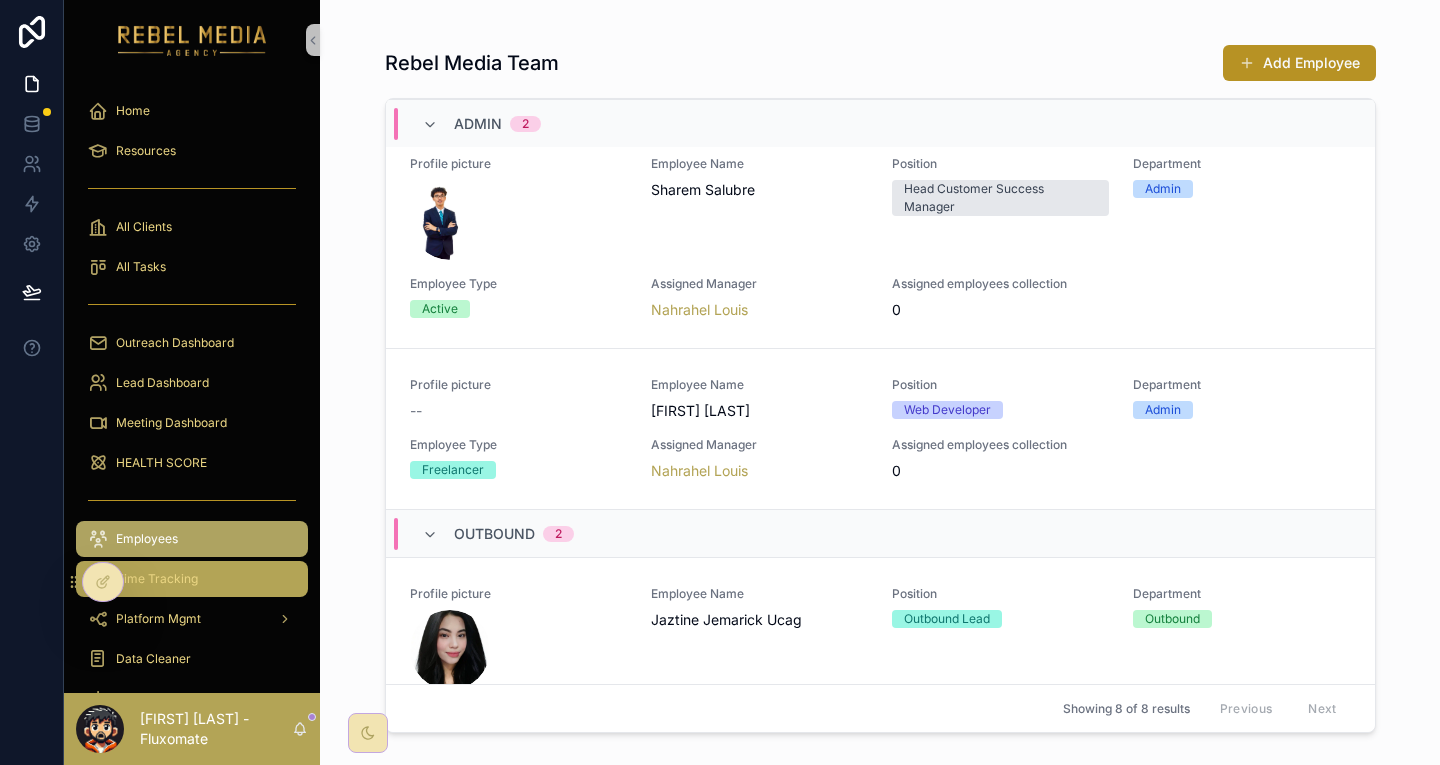 click on "Time Tracking" at bounding box center [157, 579] 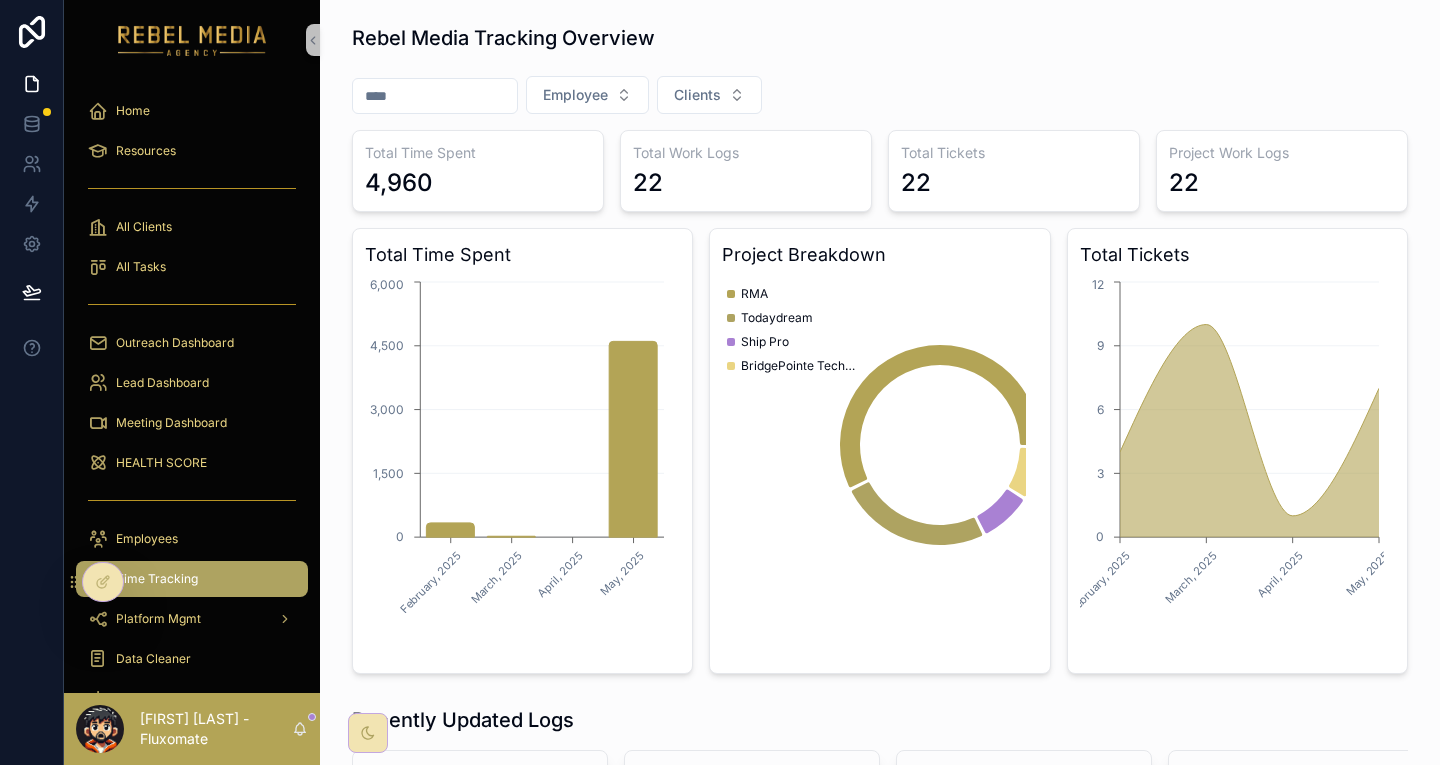click on "Lead Dashboard" at bounding box center [192, 383] 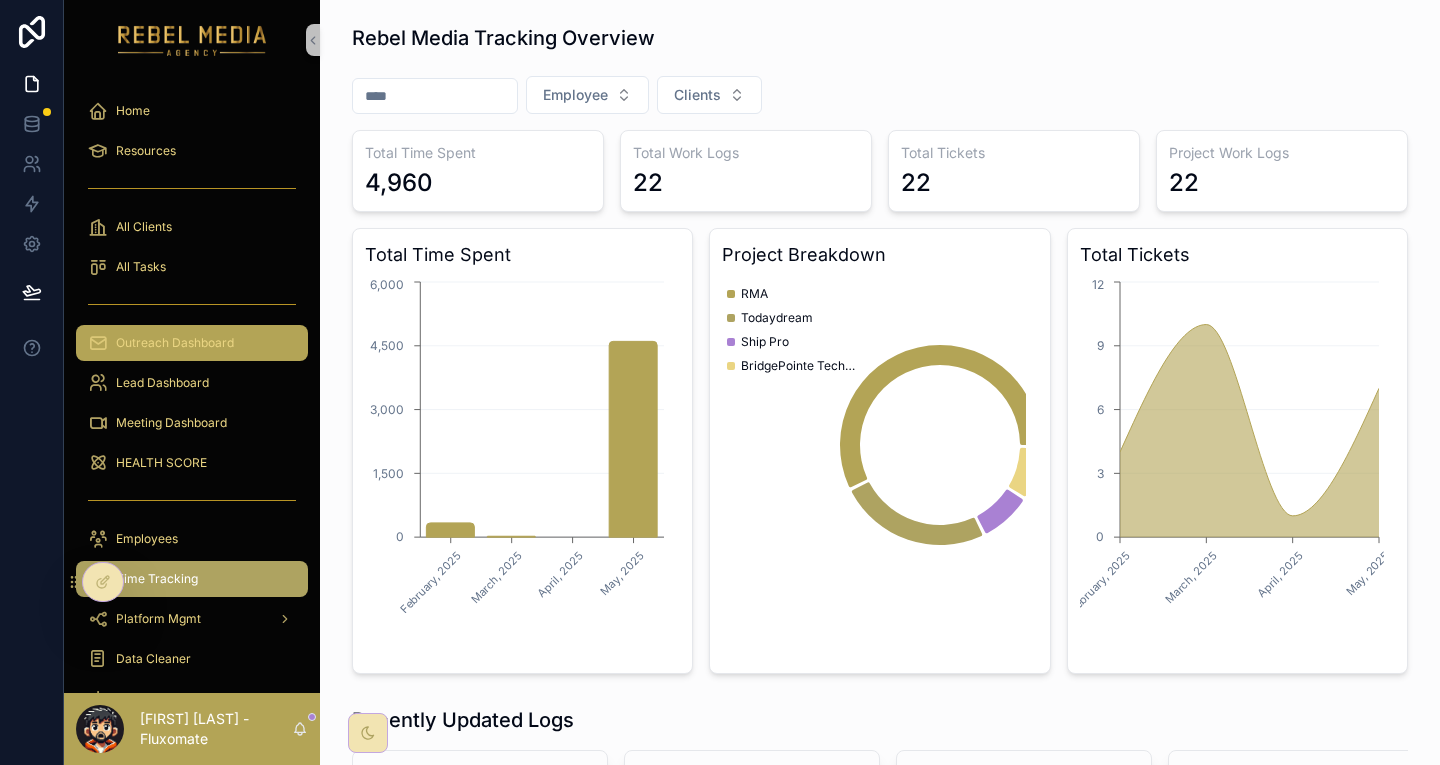click on "Outreach Dashboard" at bounding box center (192, 343) 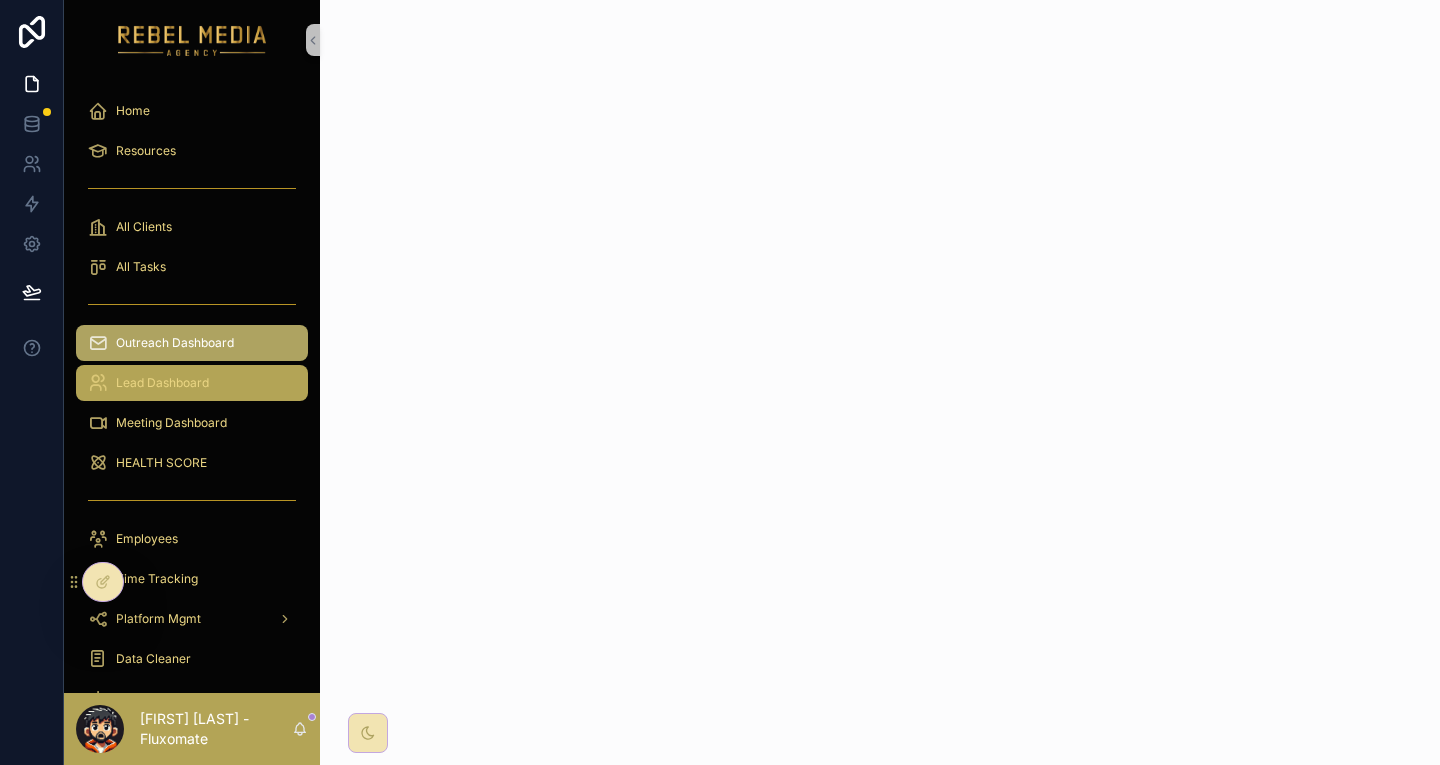click on "Lead Dashboard" at bounding box center (192, 383) 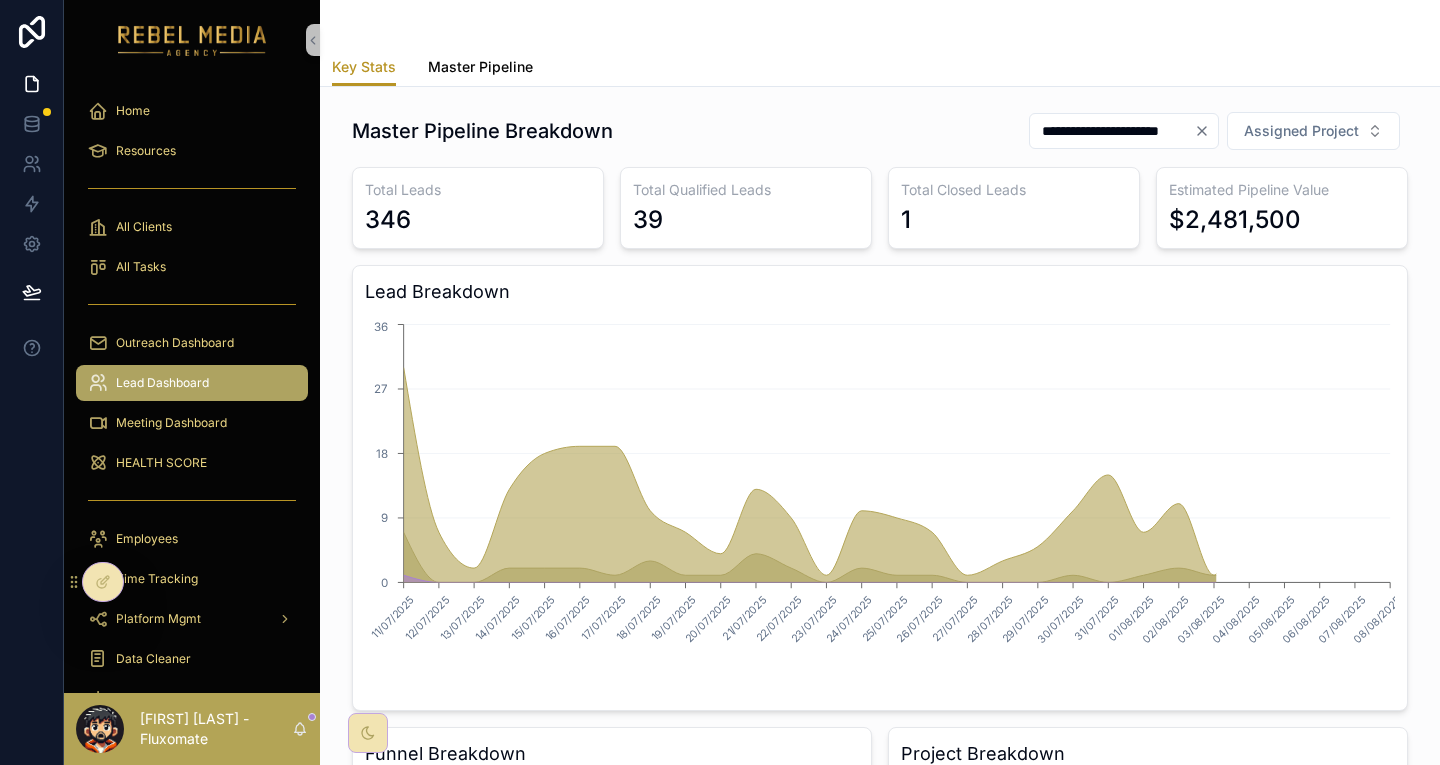 click on "Master Pipeline" at bounding box center [480, 67] 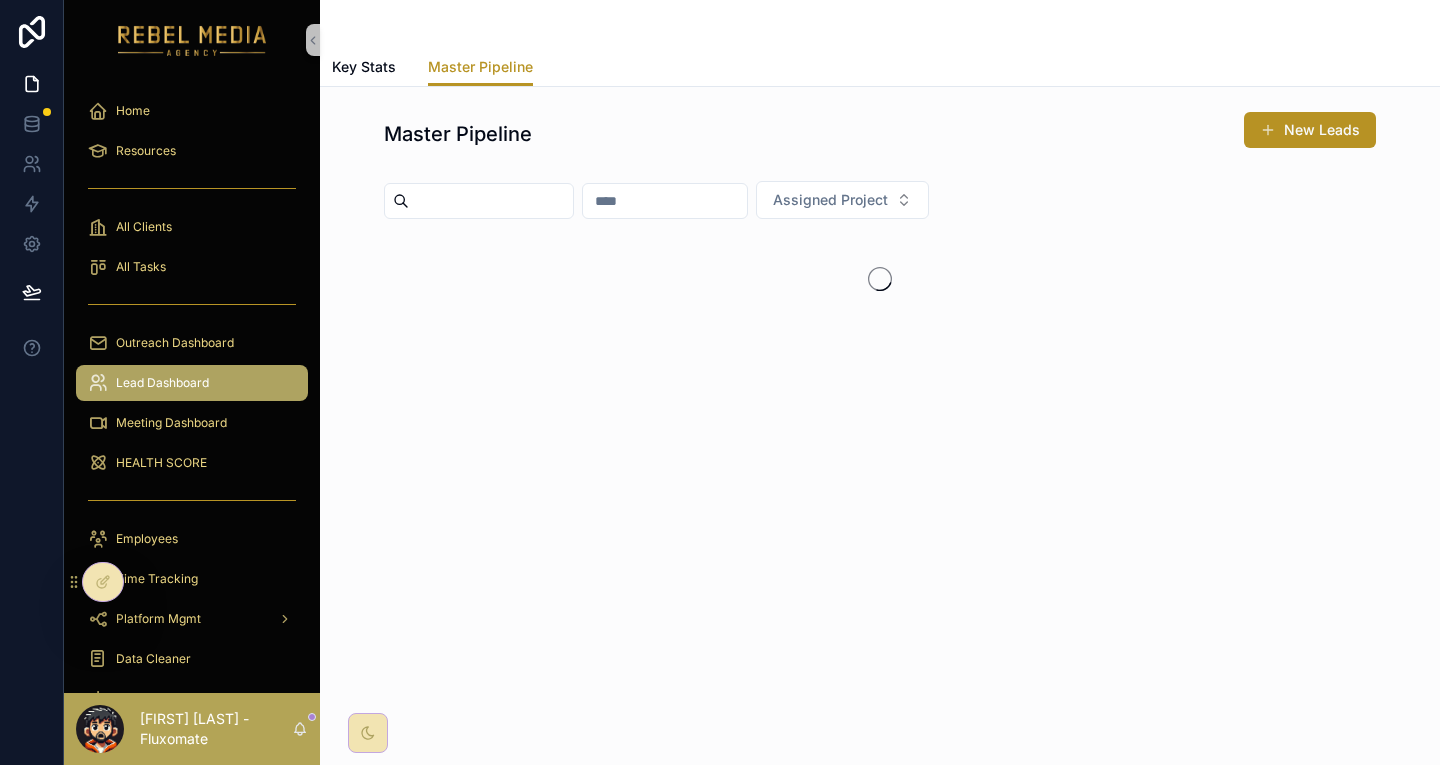 click at bounding box center (491, 201) 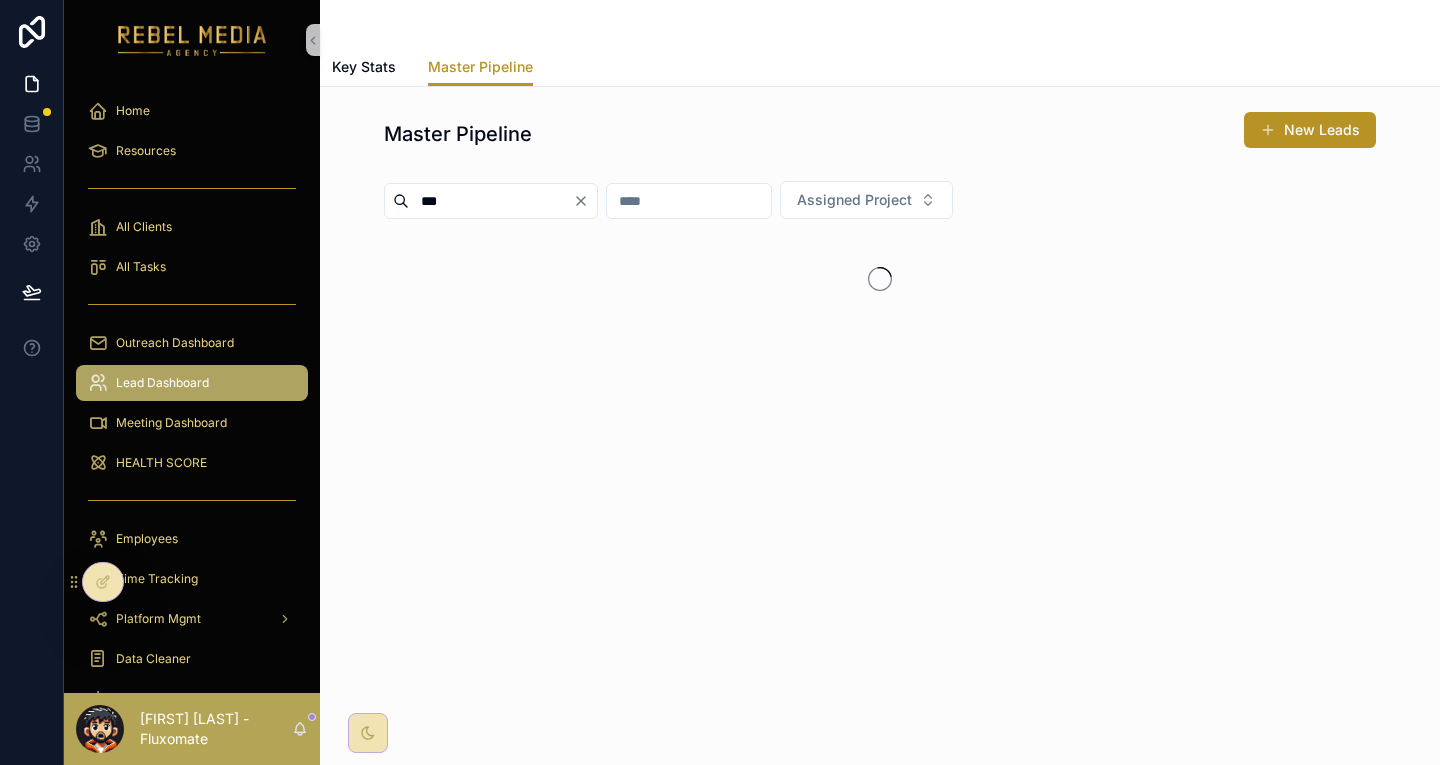 type on "***" 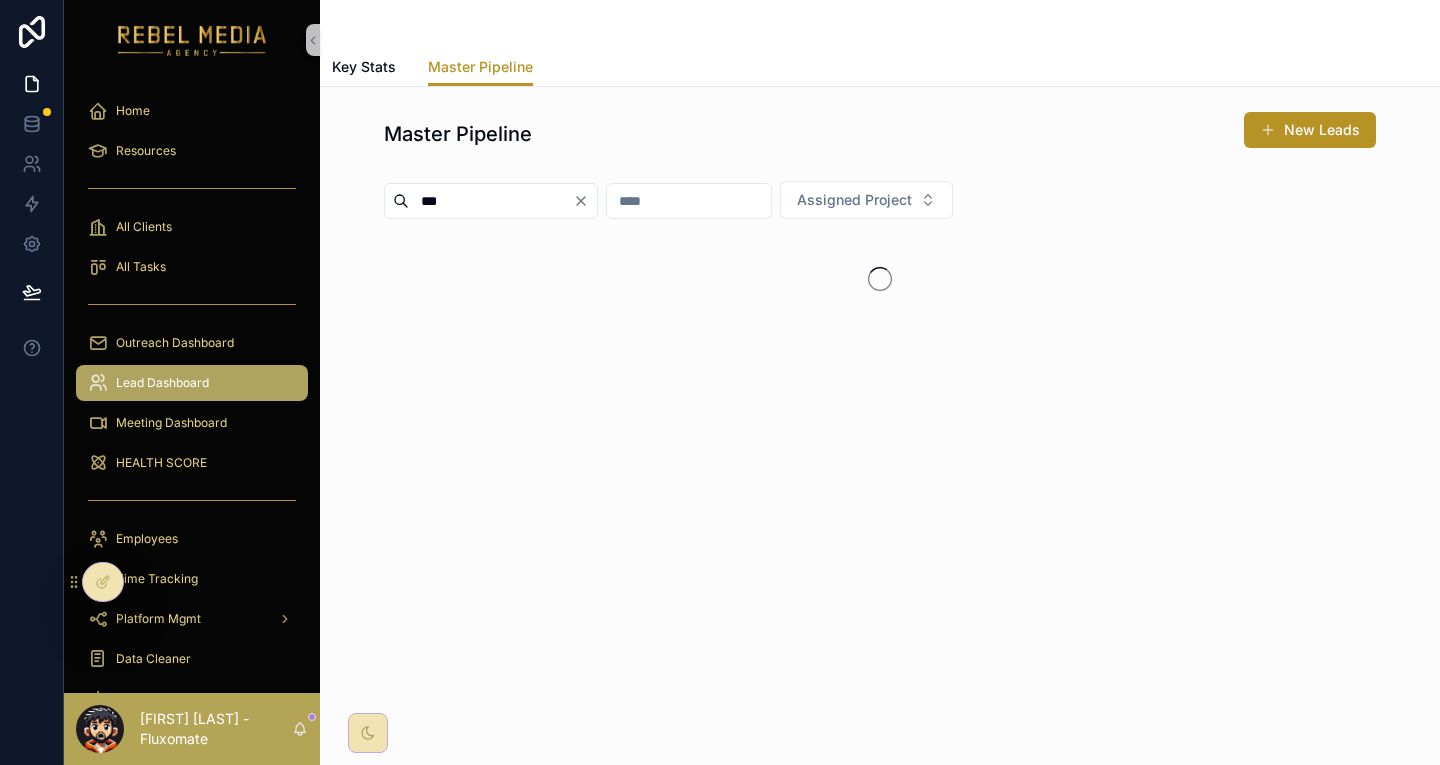 click at bounding box center [880, 279] 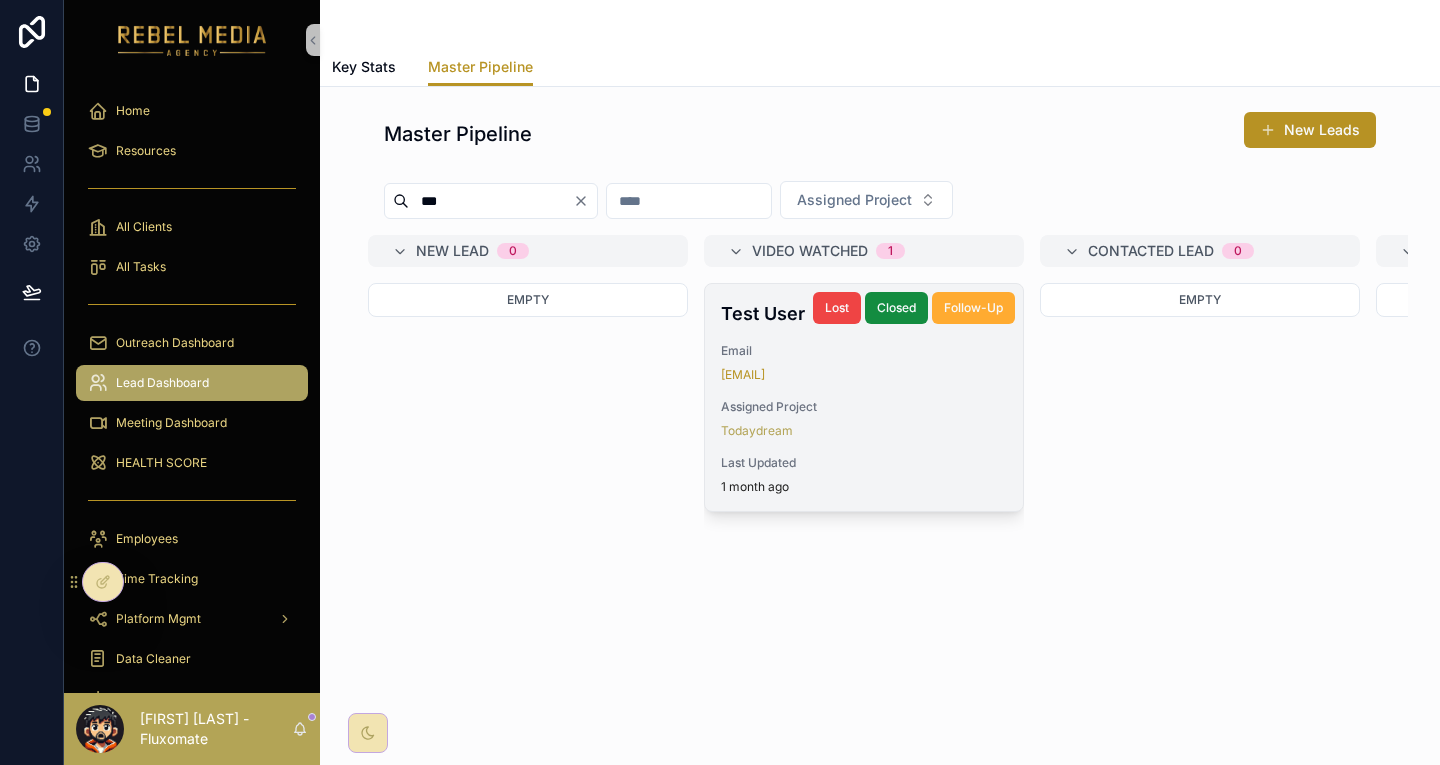 click on "[EMAIL]" at bounding box center (864, 375) 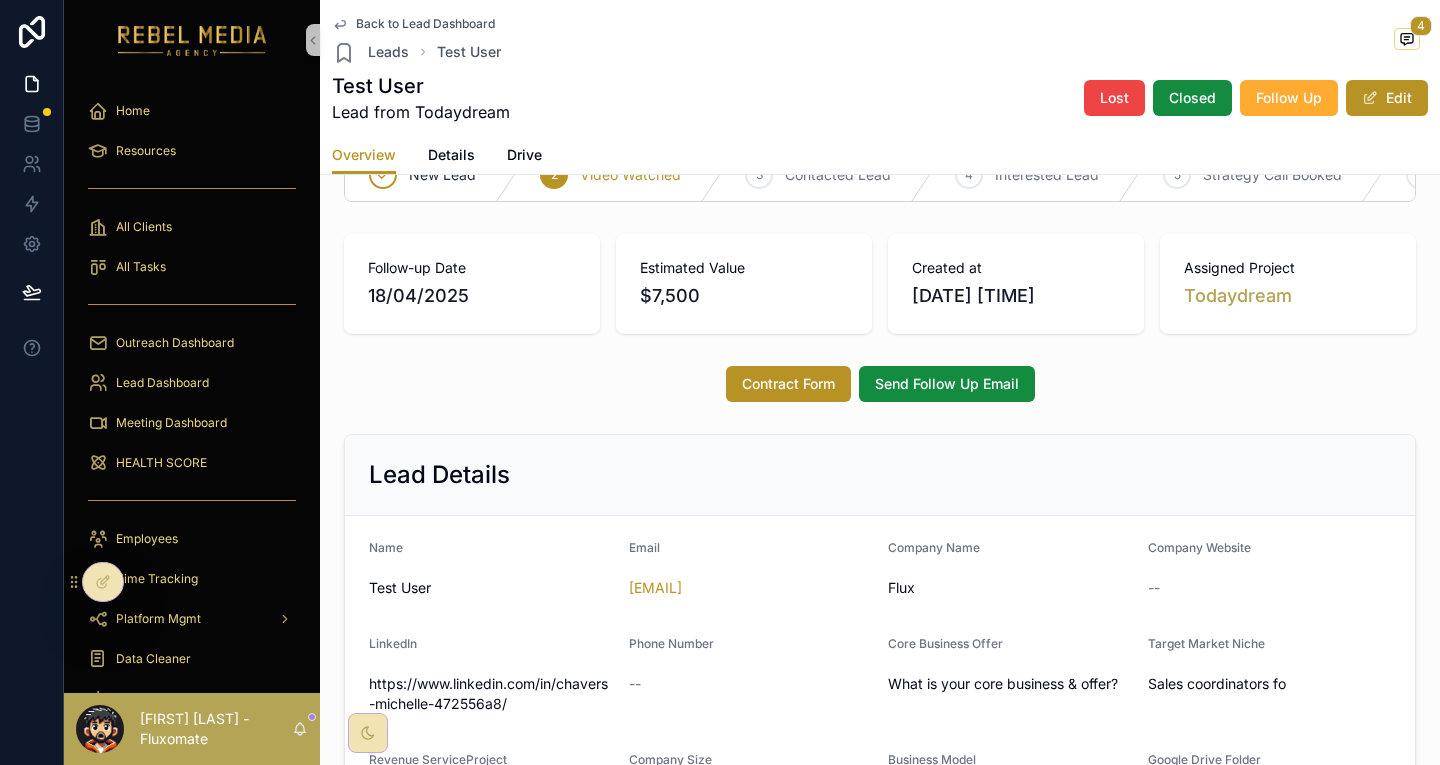 scroll, scrollTop: 62, scrollLeft: 0, axis: vertical 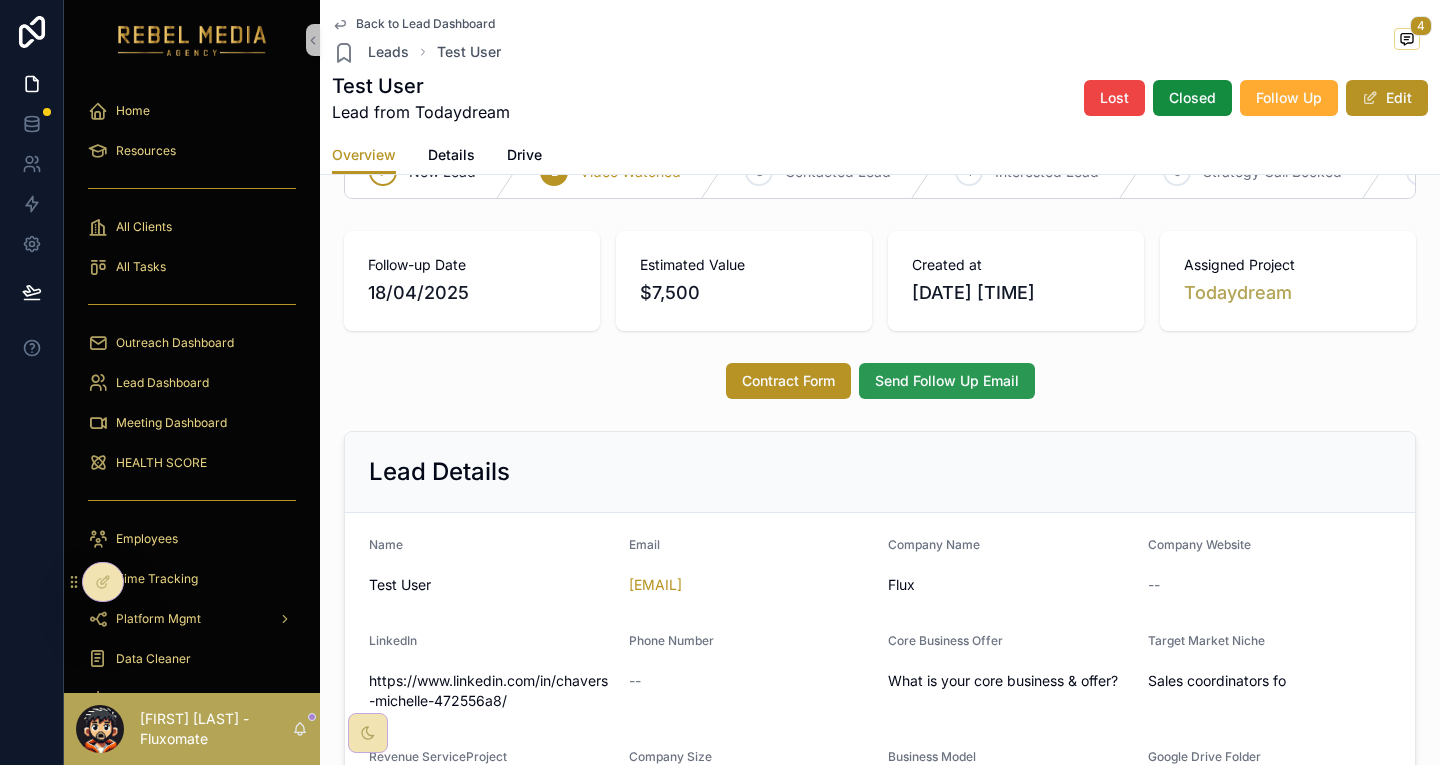 click on "Send Follow Up Email" at bounding box center [947, 381] 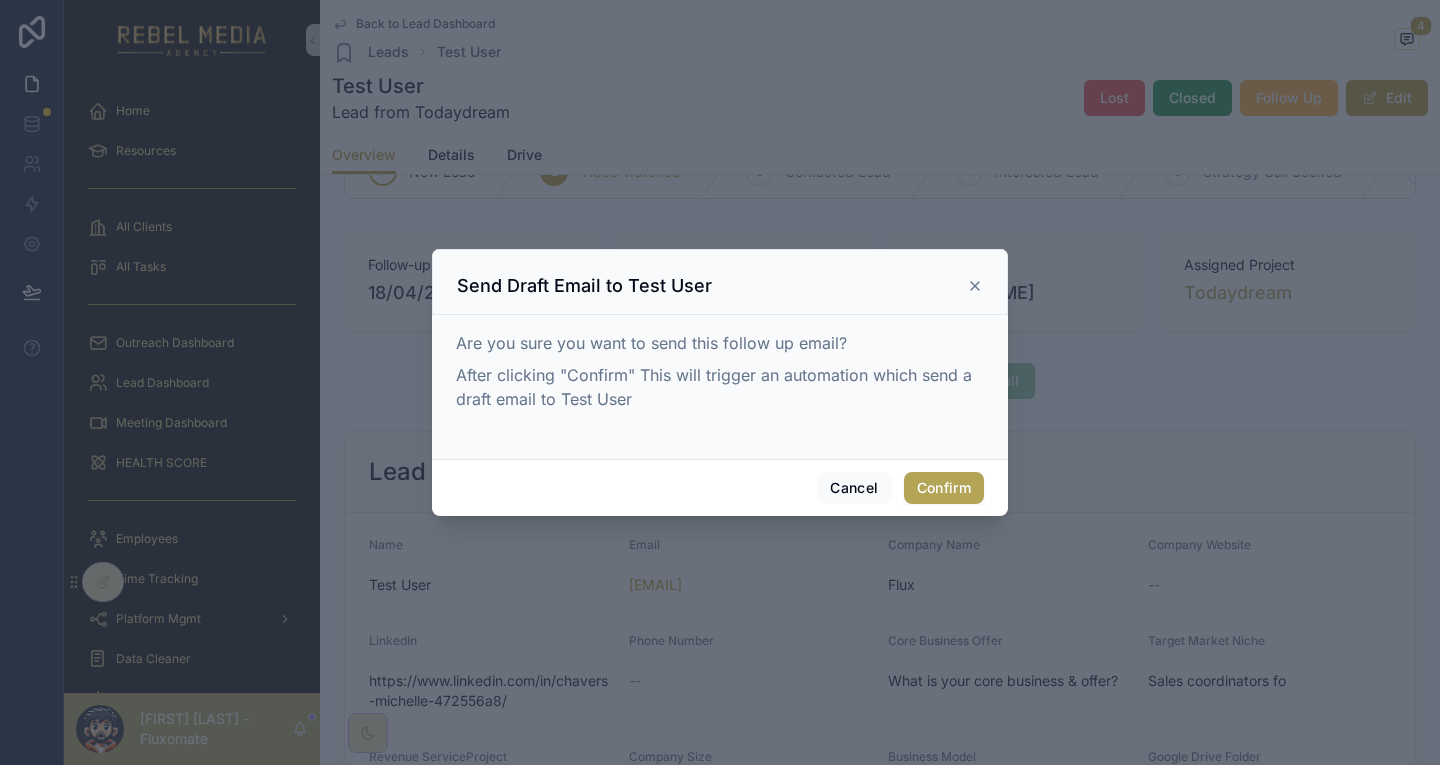 click on "Confirm" at bounding box center [944, 488] 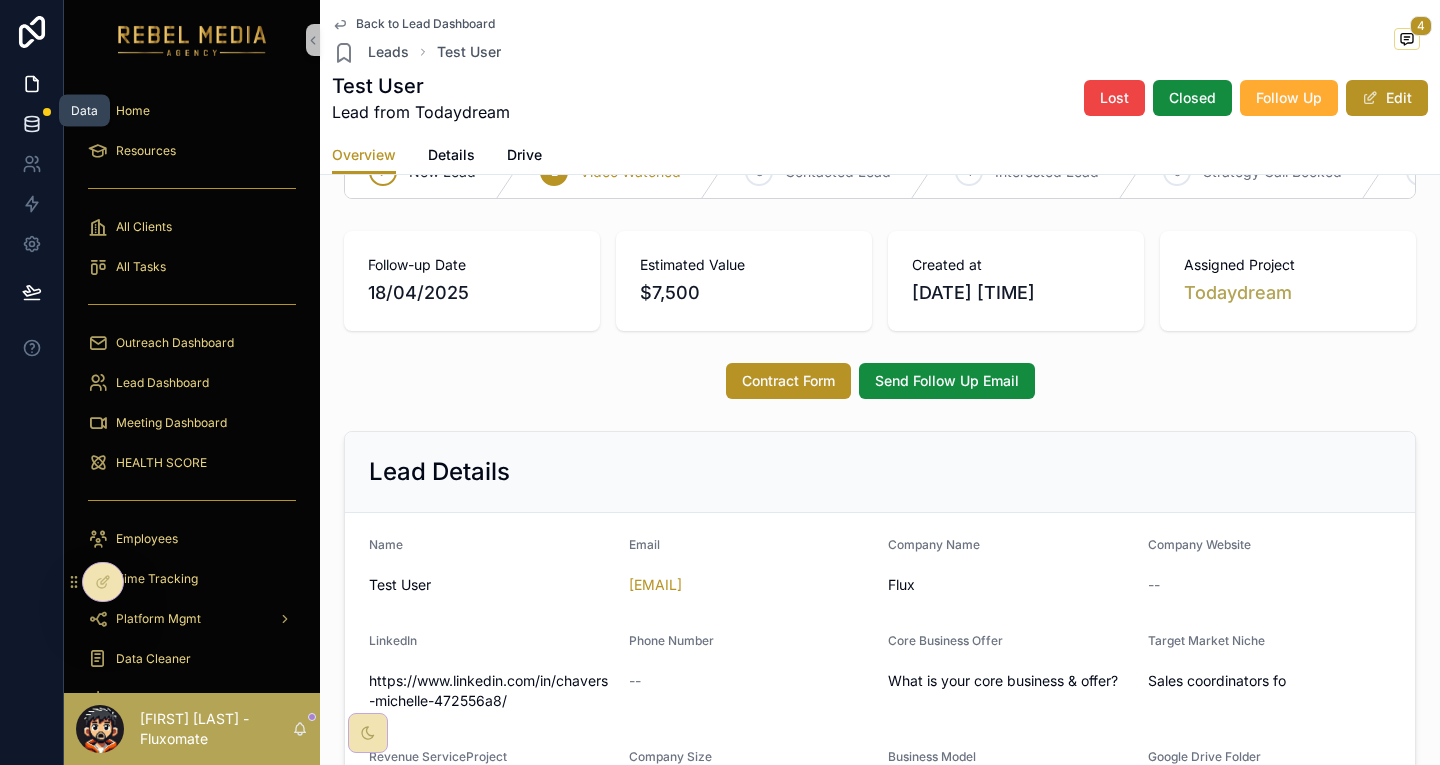 click 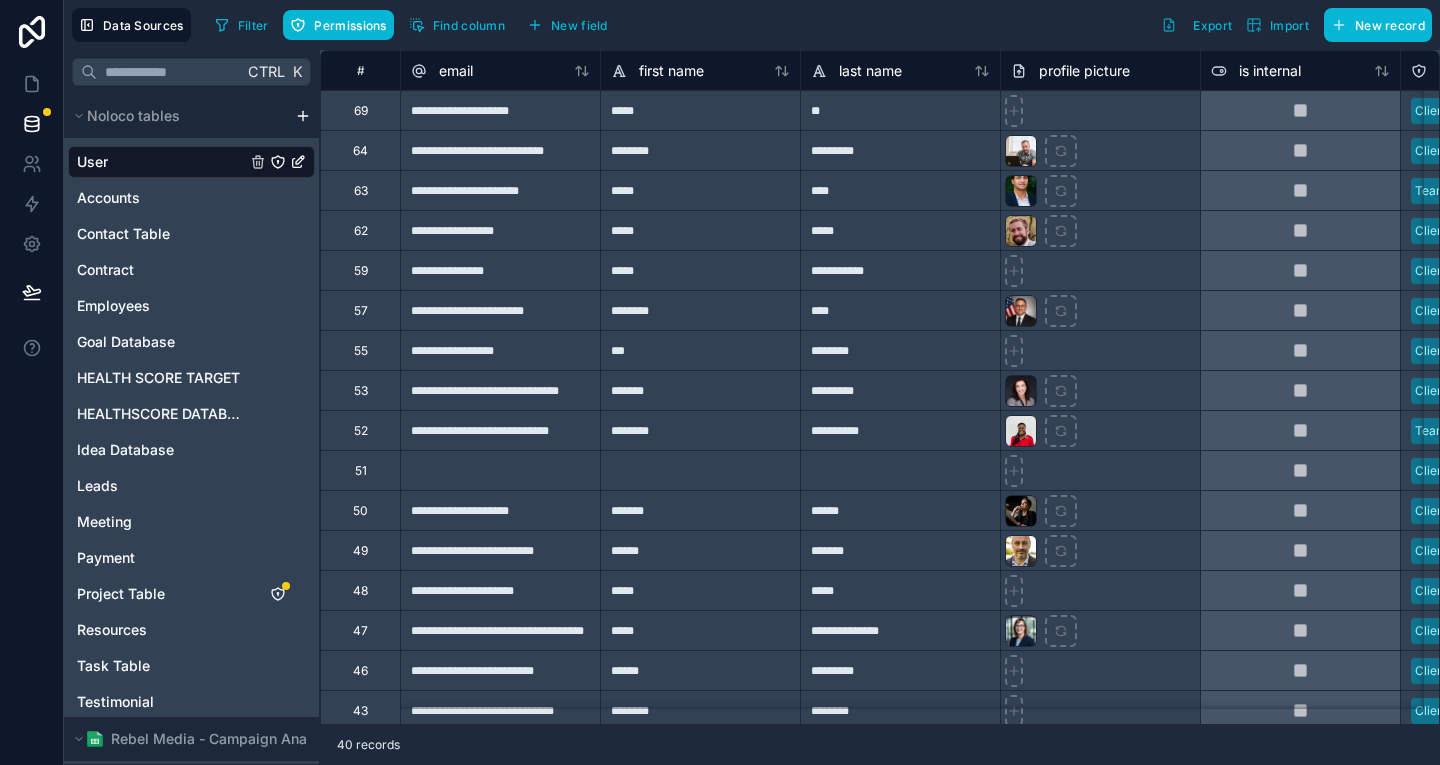 click on "Video Projects" at bounding box center [191, 774] 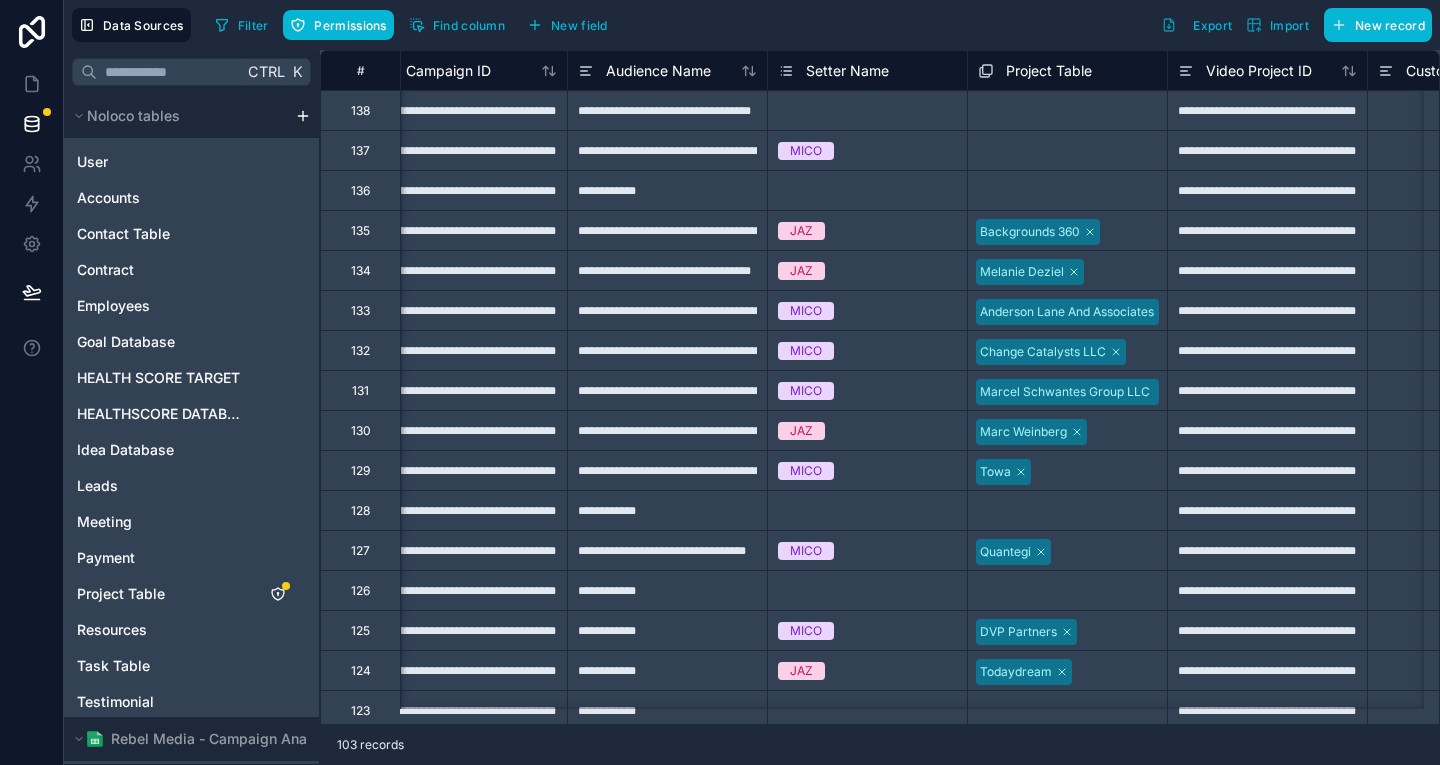 scroll, scrollTop: 0, scrollLeft: 0, axis: both 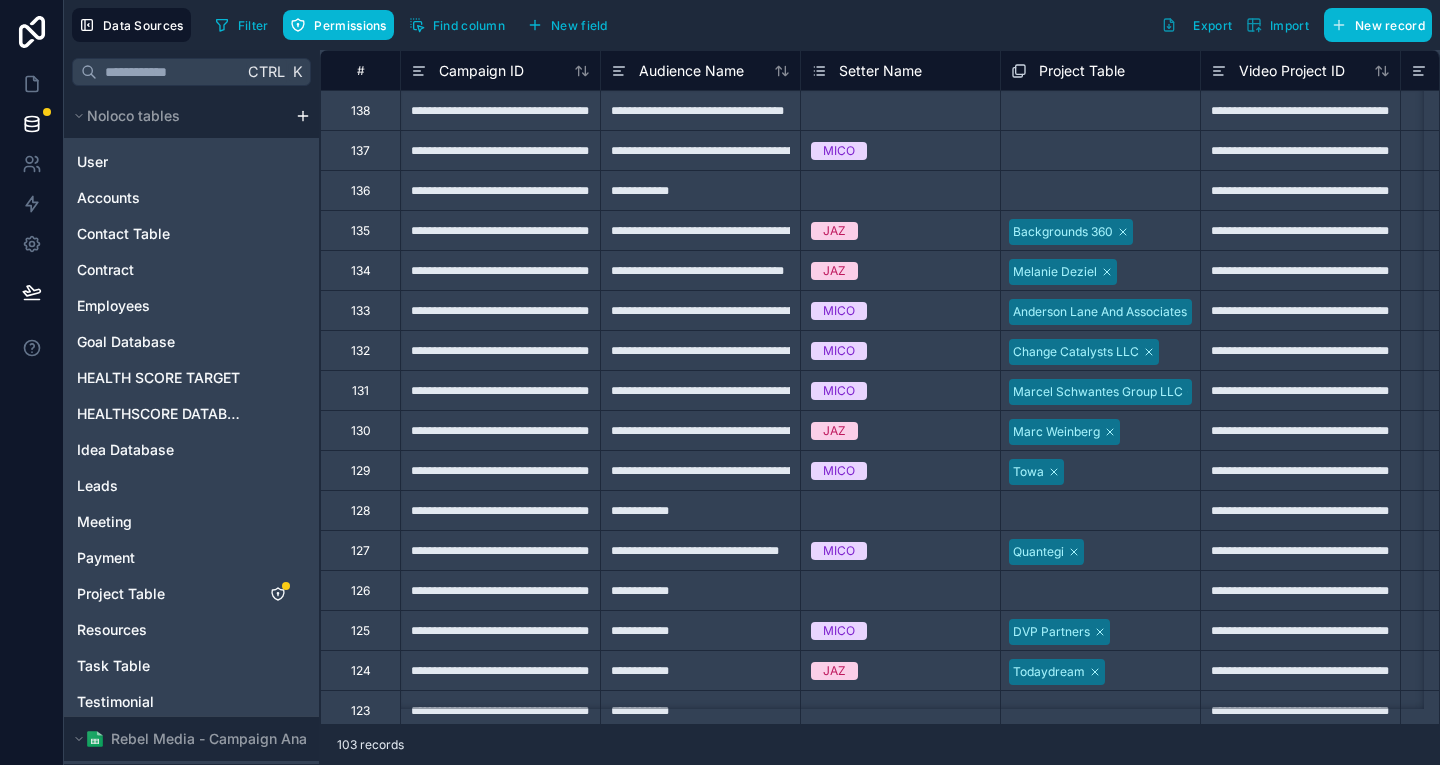 click on "Select a Project Table" at bounding box center (1100, 110) 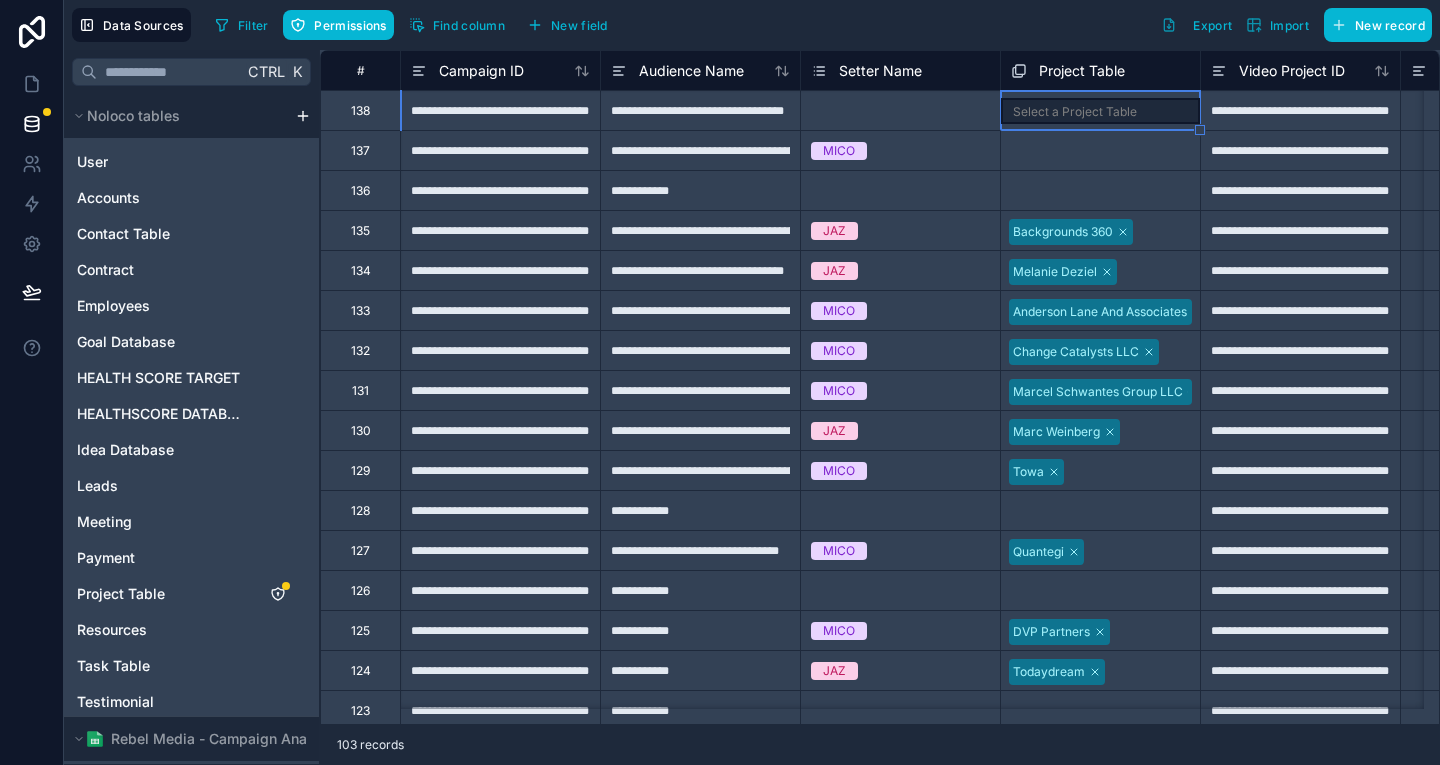 click on "Select a Project Table" at bounding box center (1075, 112) 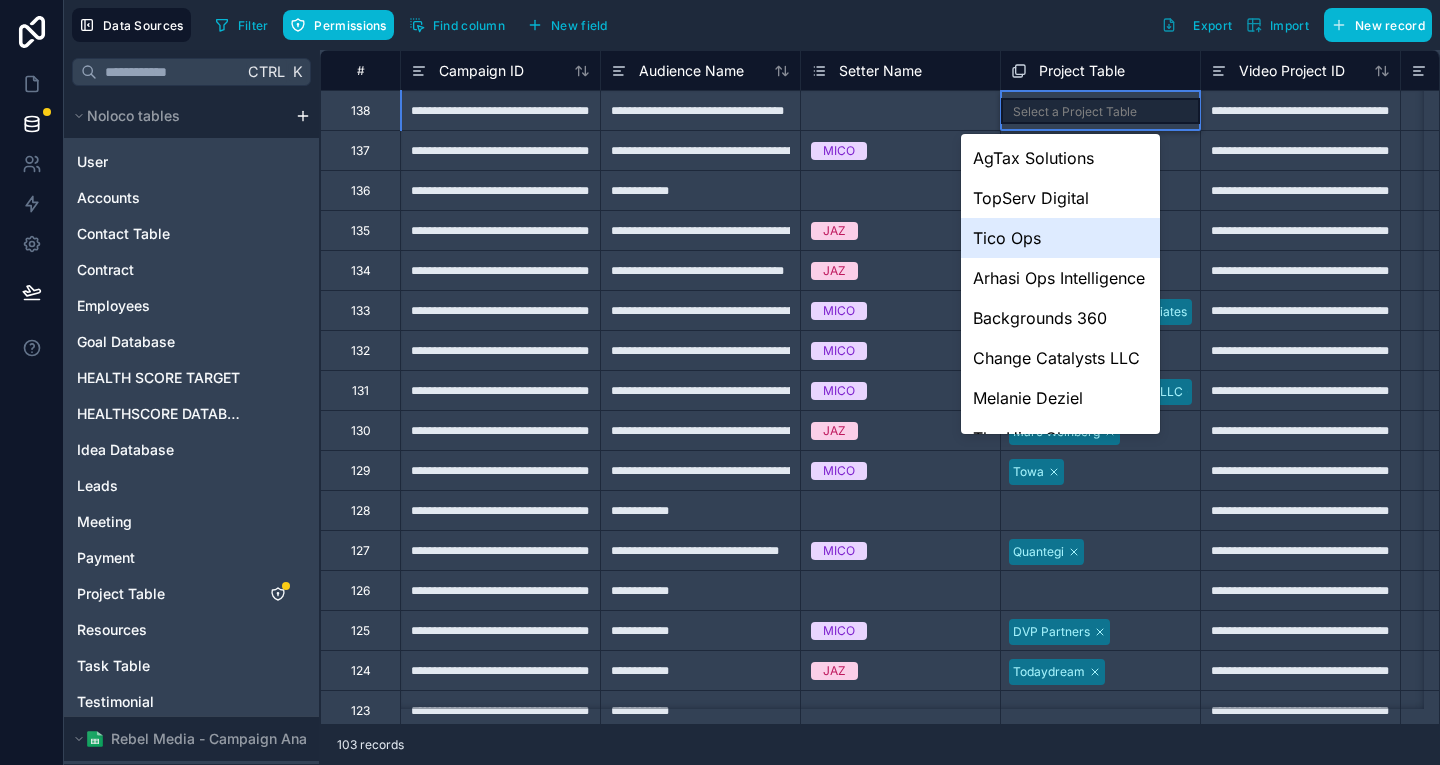 click on "Tico Ops" at bounding box center (1060, 238) 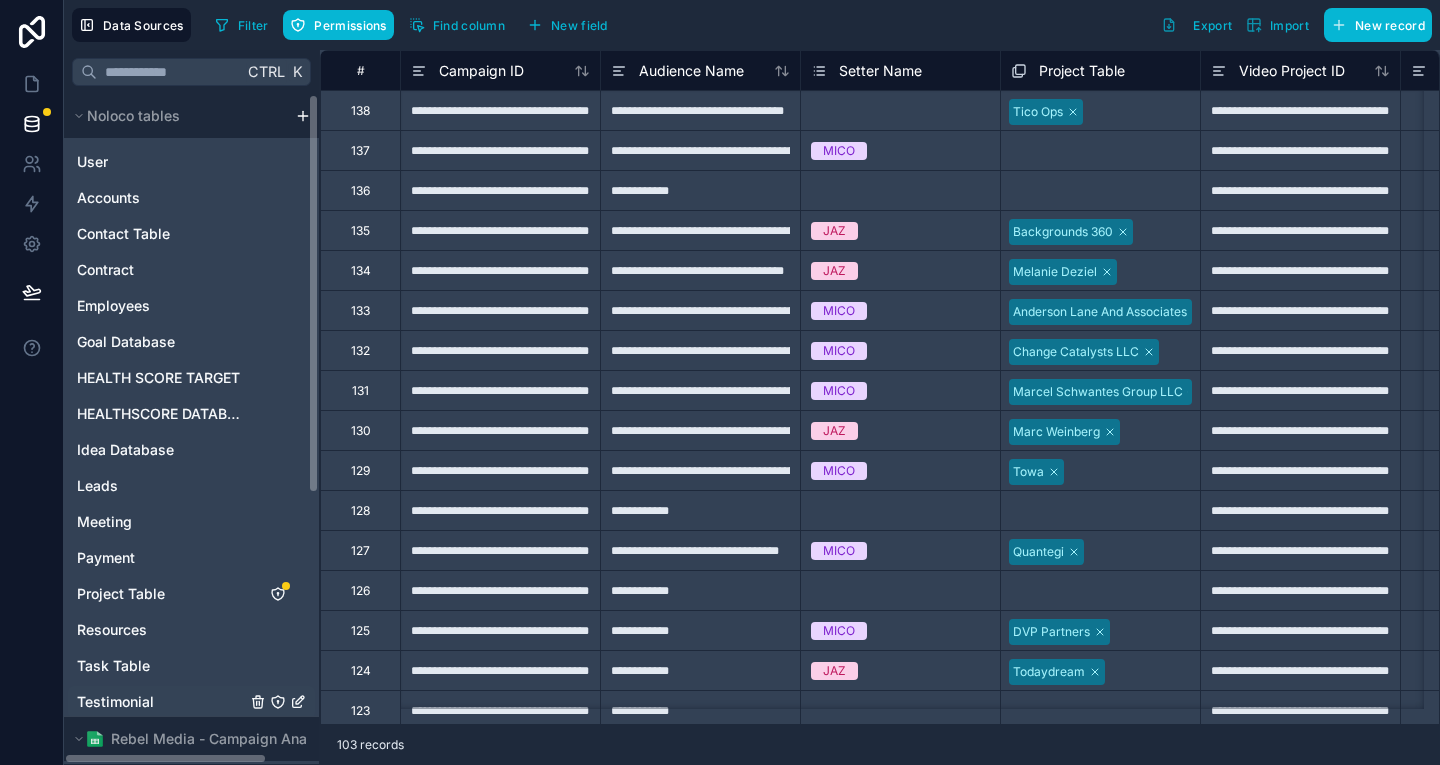 click on "Testimonial" at bounding box center (191, 702) 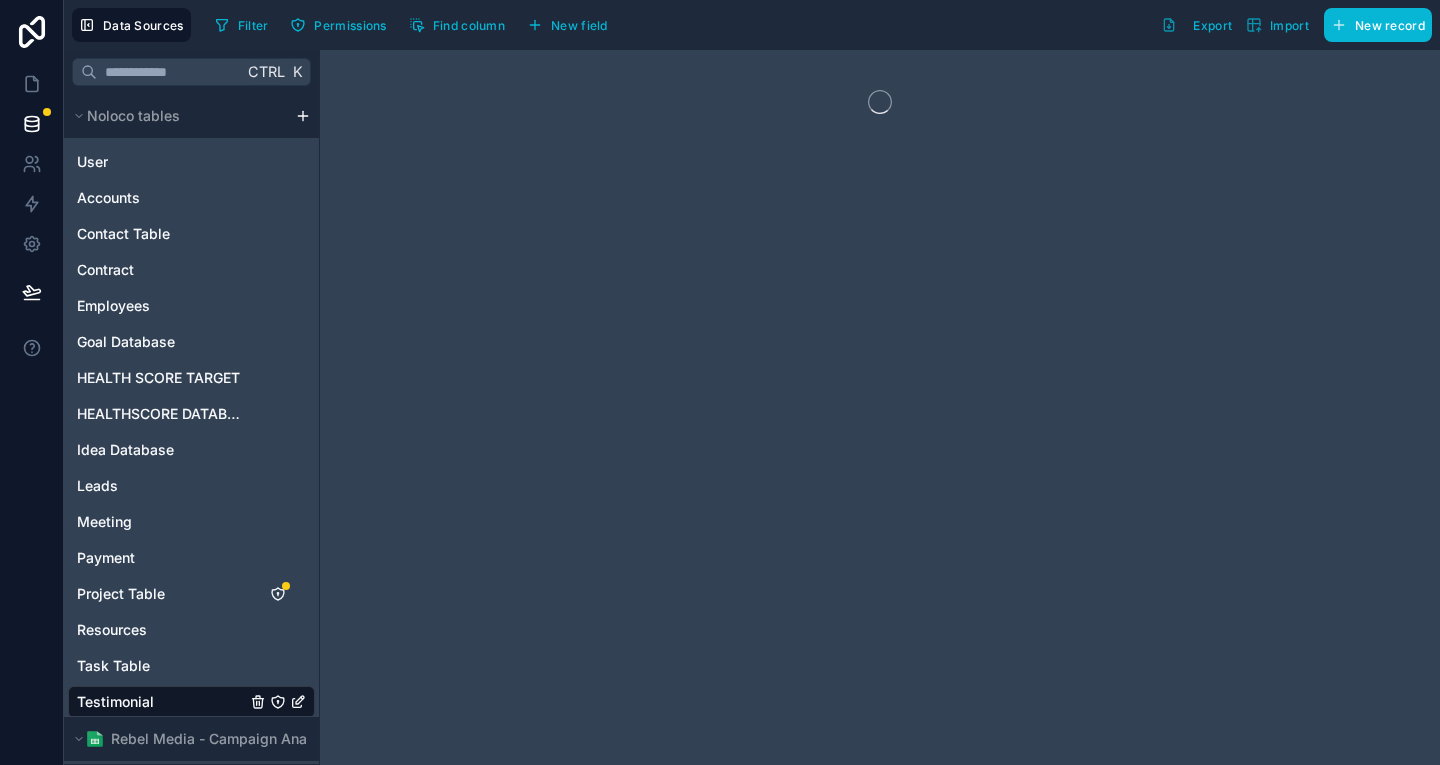 click on "User Accounts Contact Table Contract Employees Goal Database HEALTH SCORE TARGET HEALTHSCORE DATABASE Idea Database Leads Meeting Payment Project Table Resources Task Table Testimonial Time Tracking Table Video Projects" at bounding box center [191, 464] 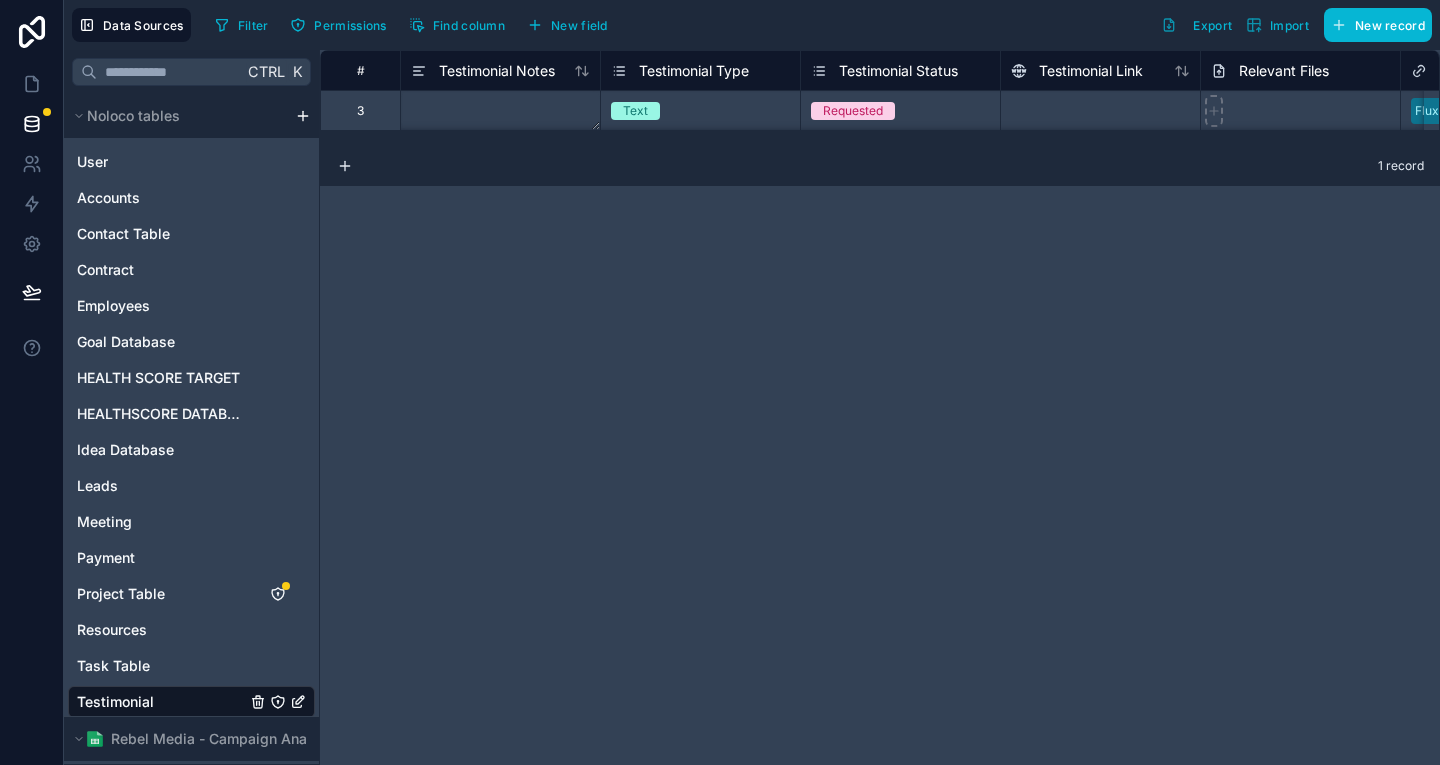 click on "Video Projects" at bounding box center (191, 774) 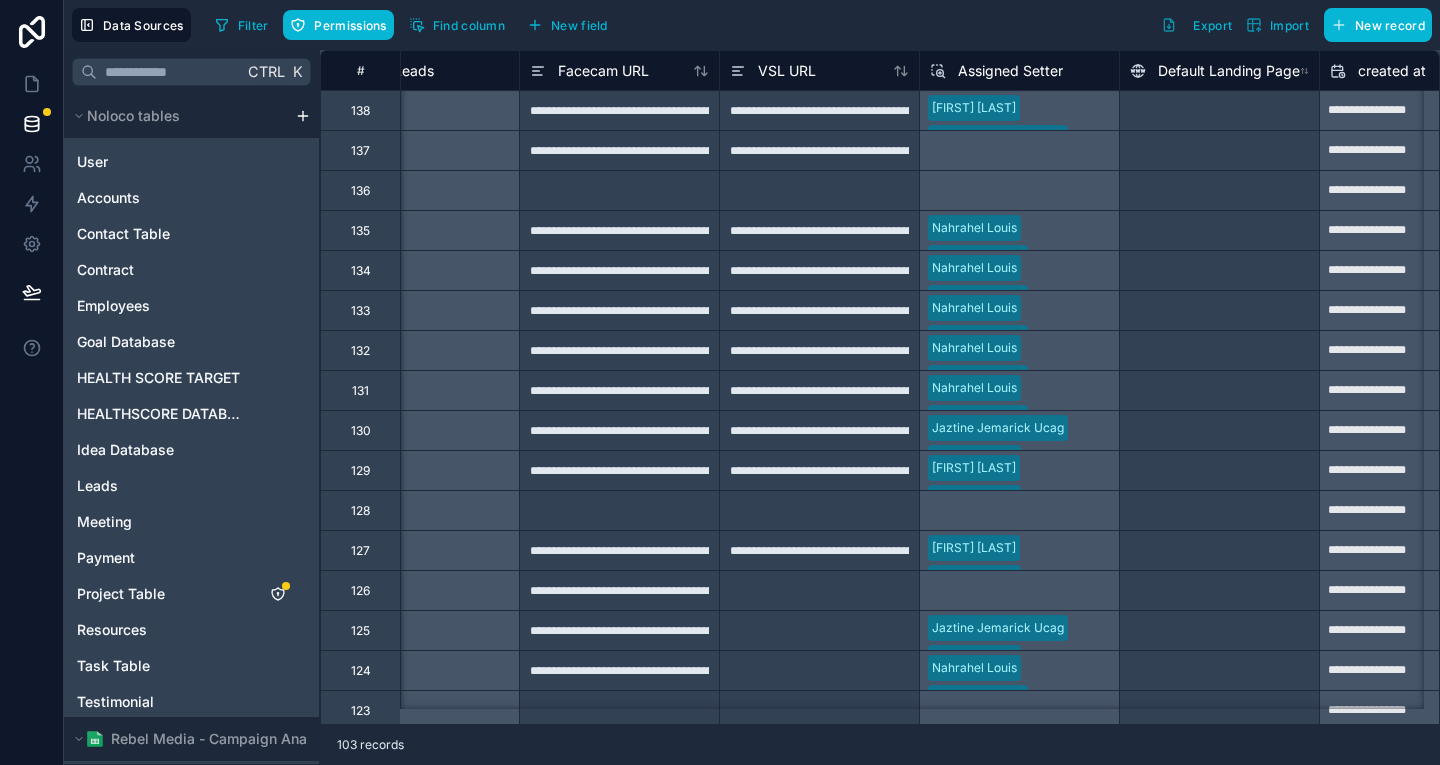 scroll, scrollTop: 0, scrollLeft: 2697, axis: horizontal 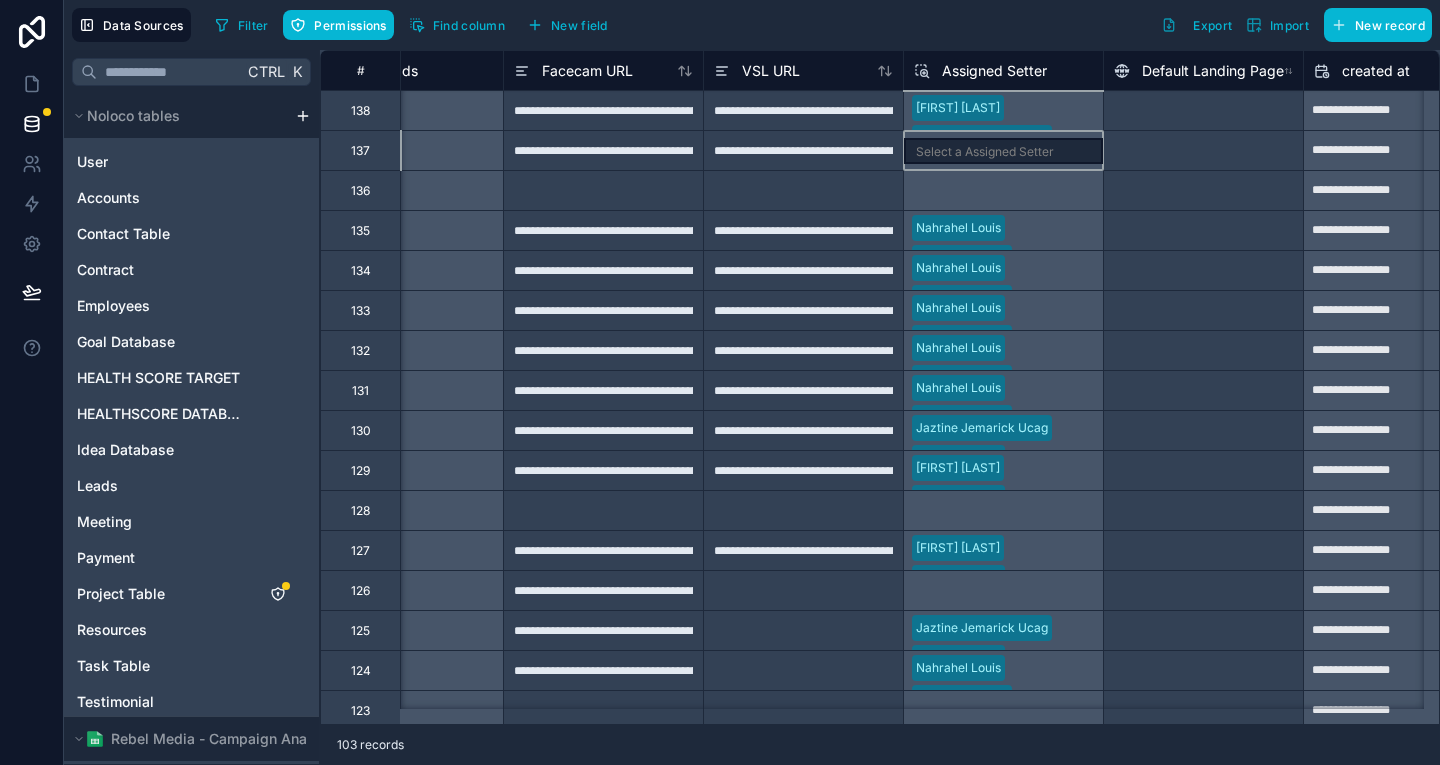 click on "Select a Assigned Setter" at bounding box center (1003, 150) 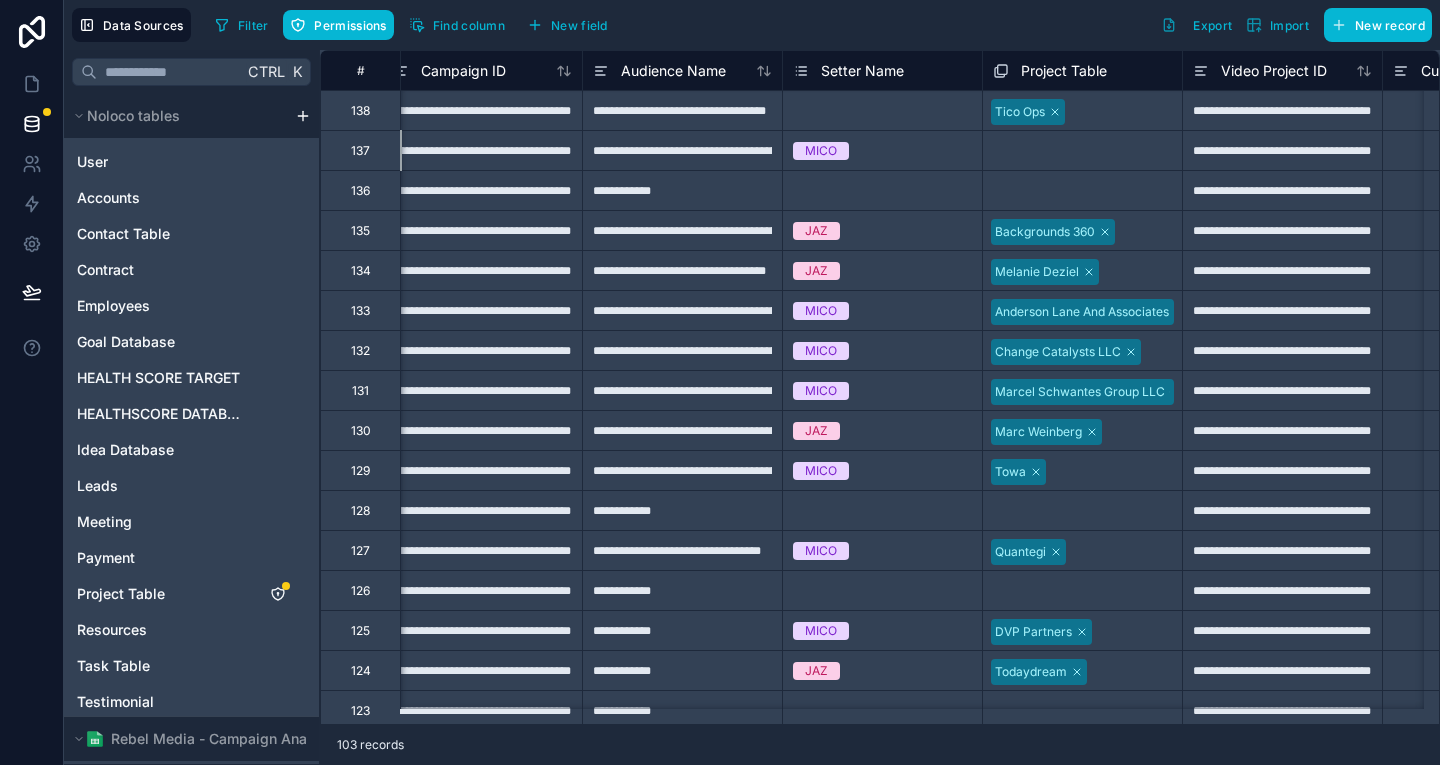 scroll, scrollTop: 0, scrollLeft: 0, axis: both 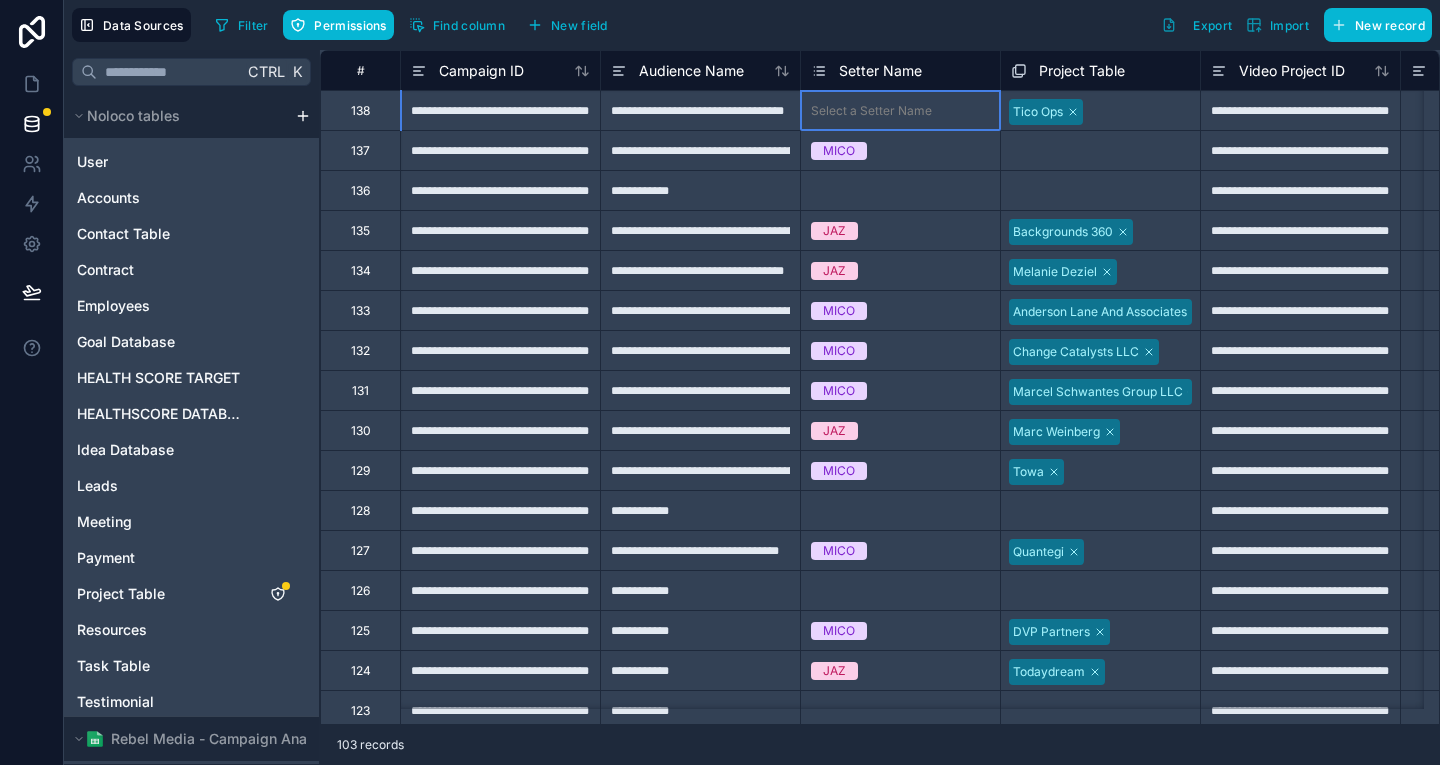 click on "Select a Setter Name" at bounding box center (900, 111) 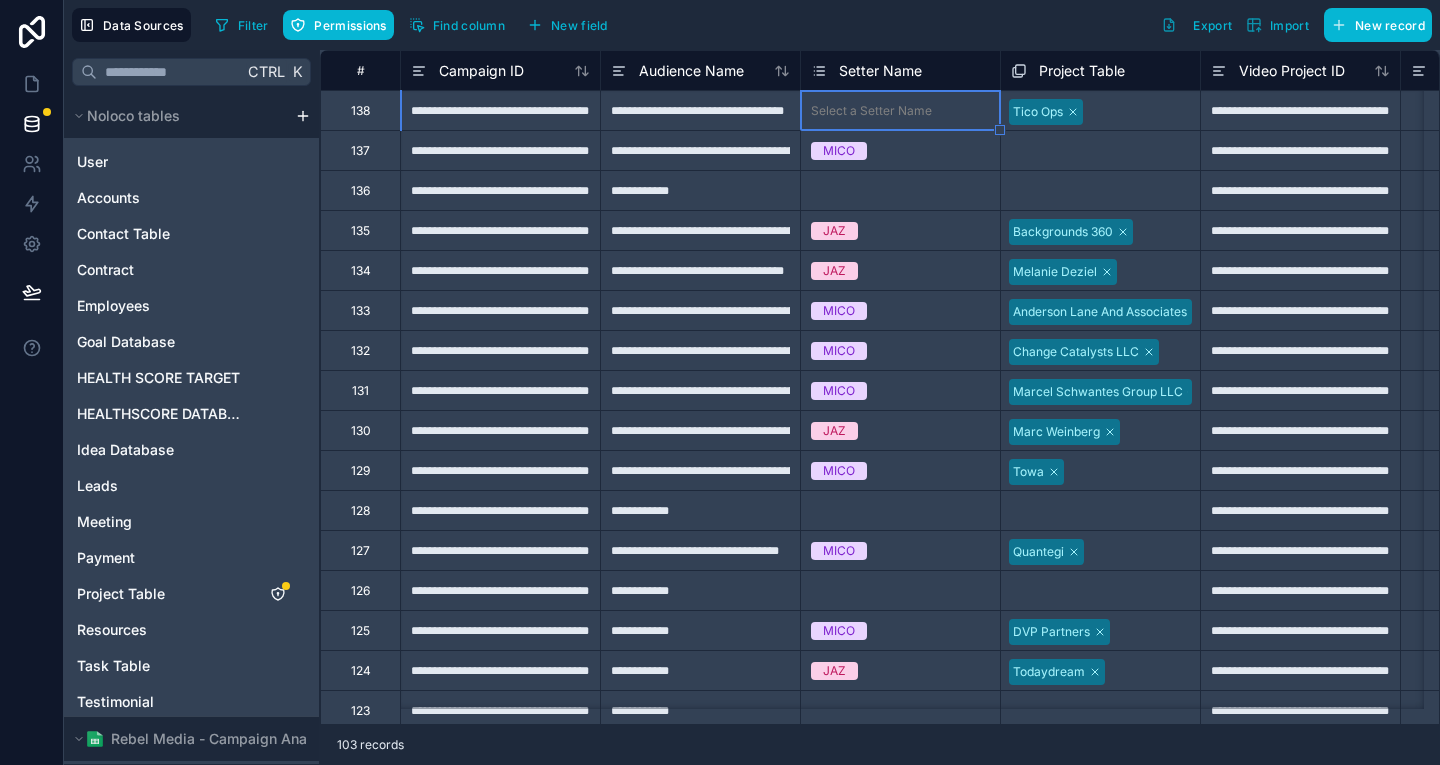 click on "Select a Setter Name" at bounding box center (900, 111) 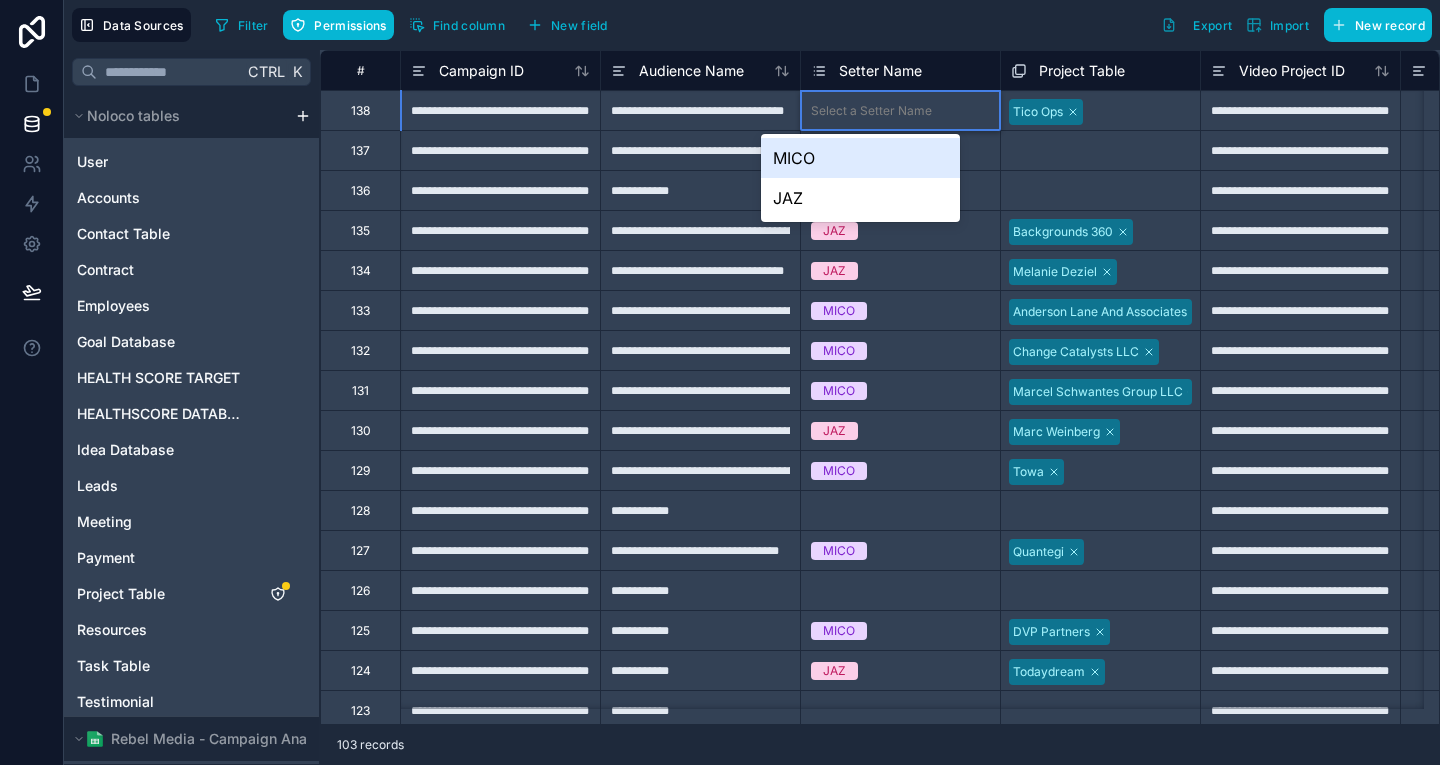 click on "MICO" at bounding box center [860, 158] 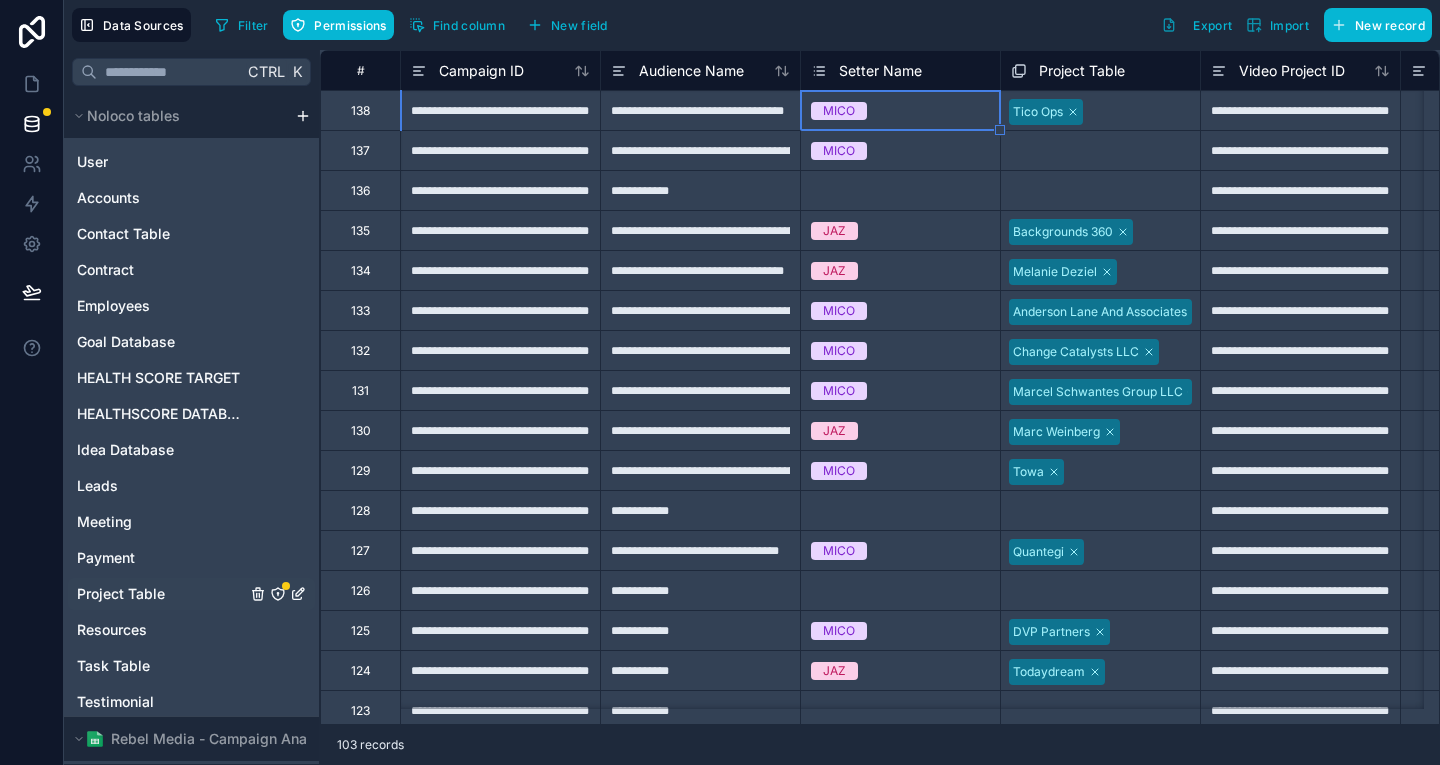 click on "Project Table" at bounding box center (121, 594) 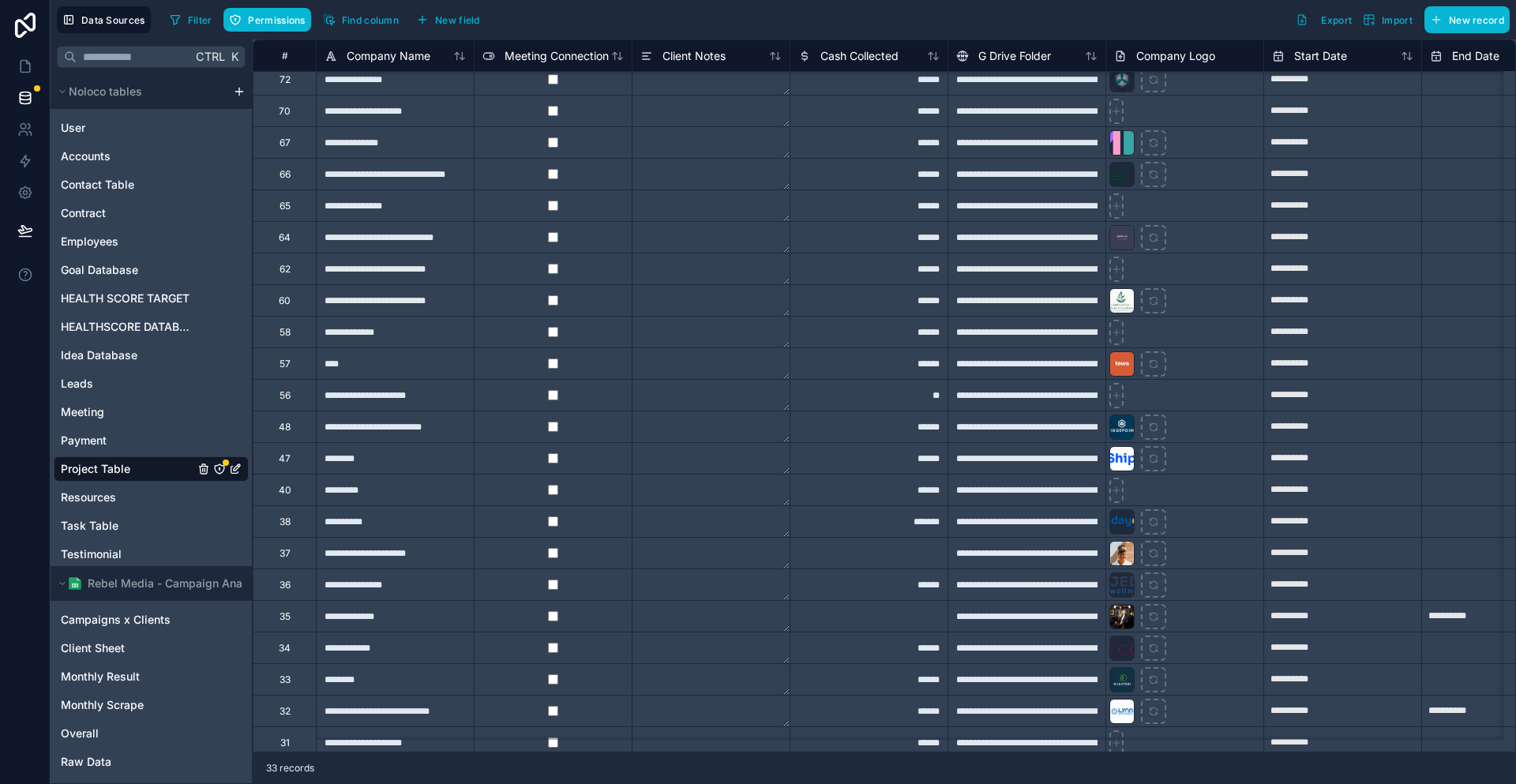 scroll, scrollTop: 134, scrollLeft: 0, axis: vertical 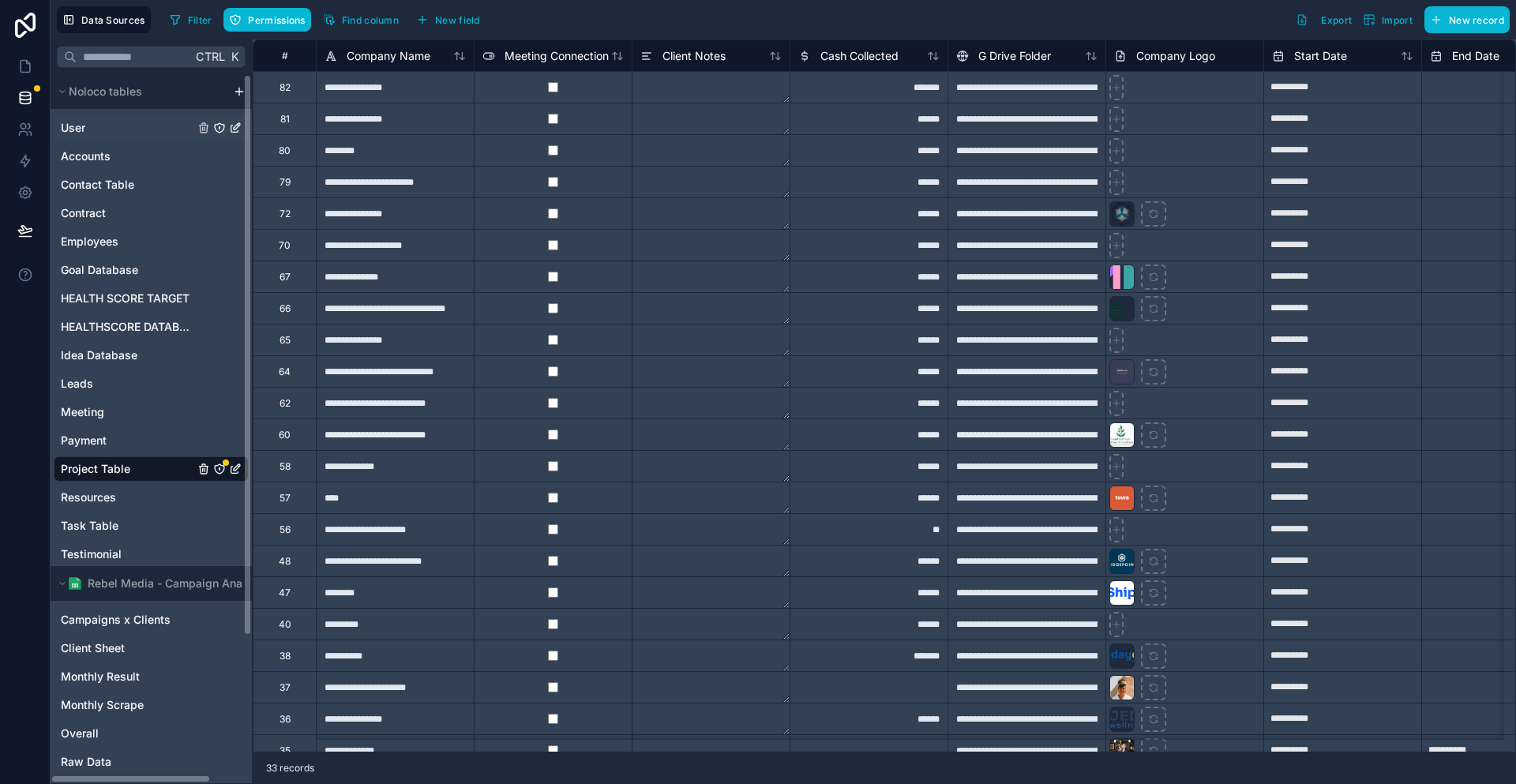 click on "User" at bounding box center [151, 128] 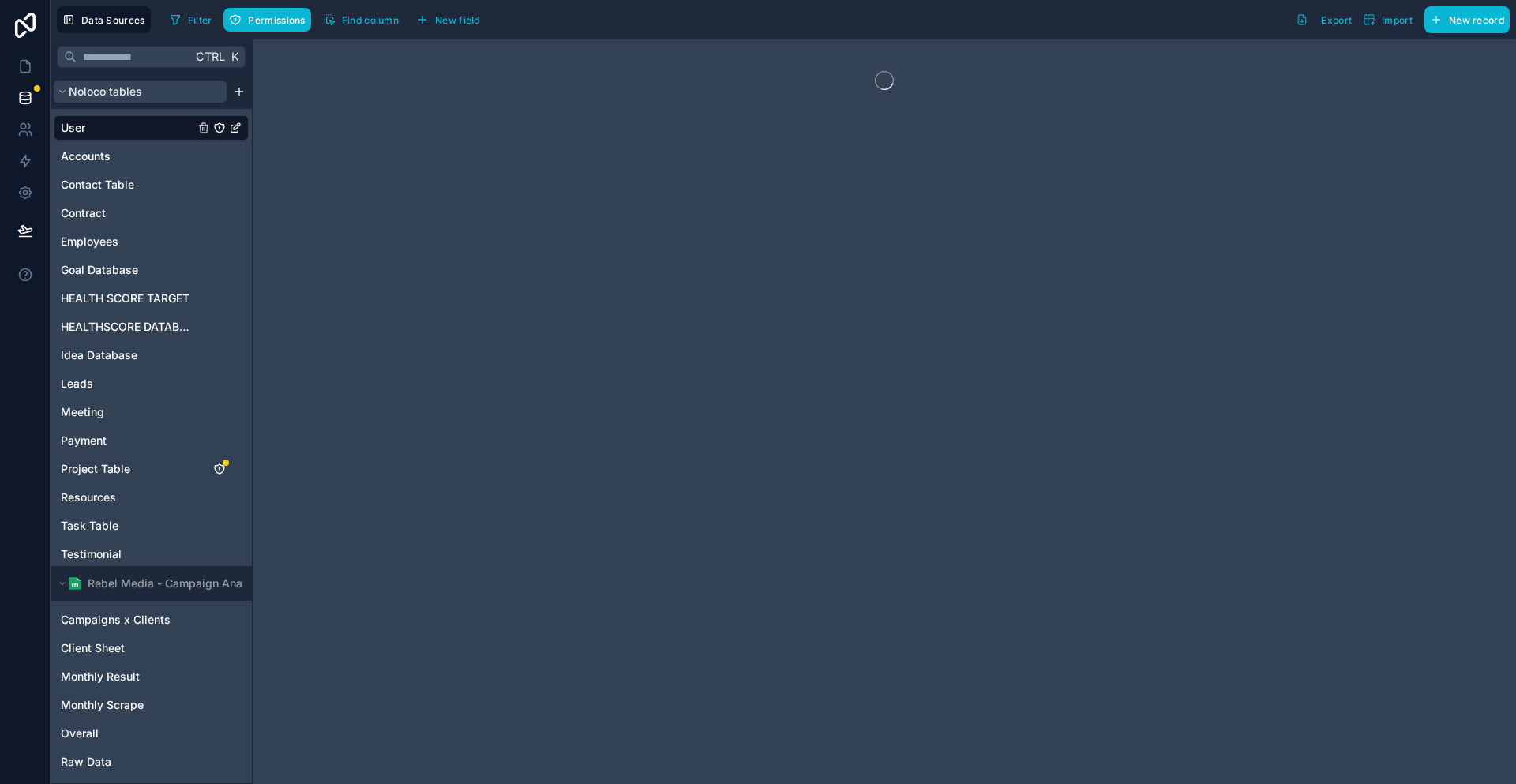 click on "Noloco tables" at bounding box center [105, 92] 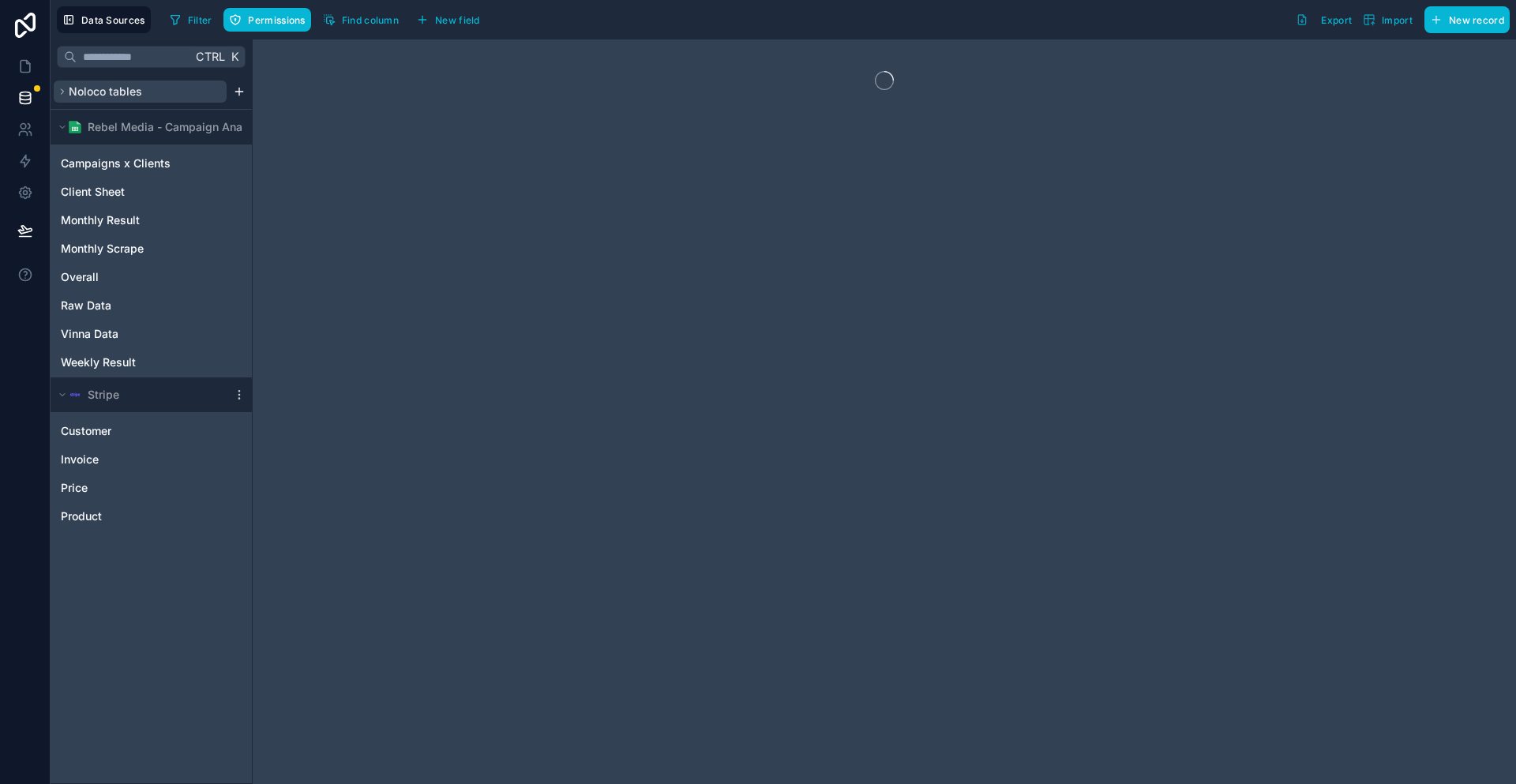click on "Noloco tables" at bounding box center (105, 92) 